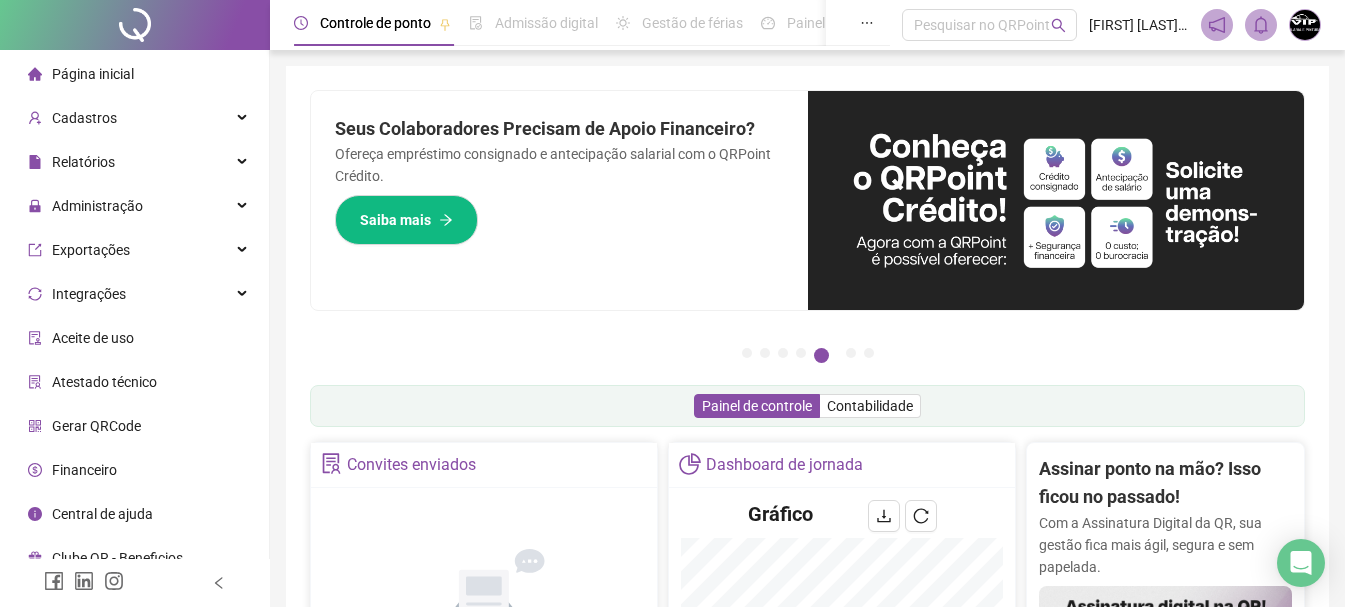 scroll, scrollTop: 200, scrollLeft: 0, axis: vertical 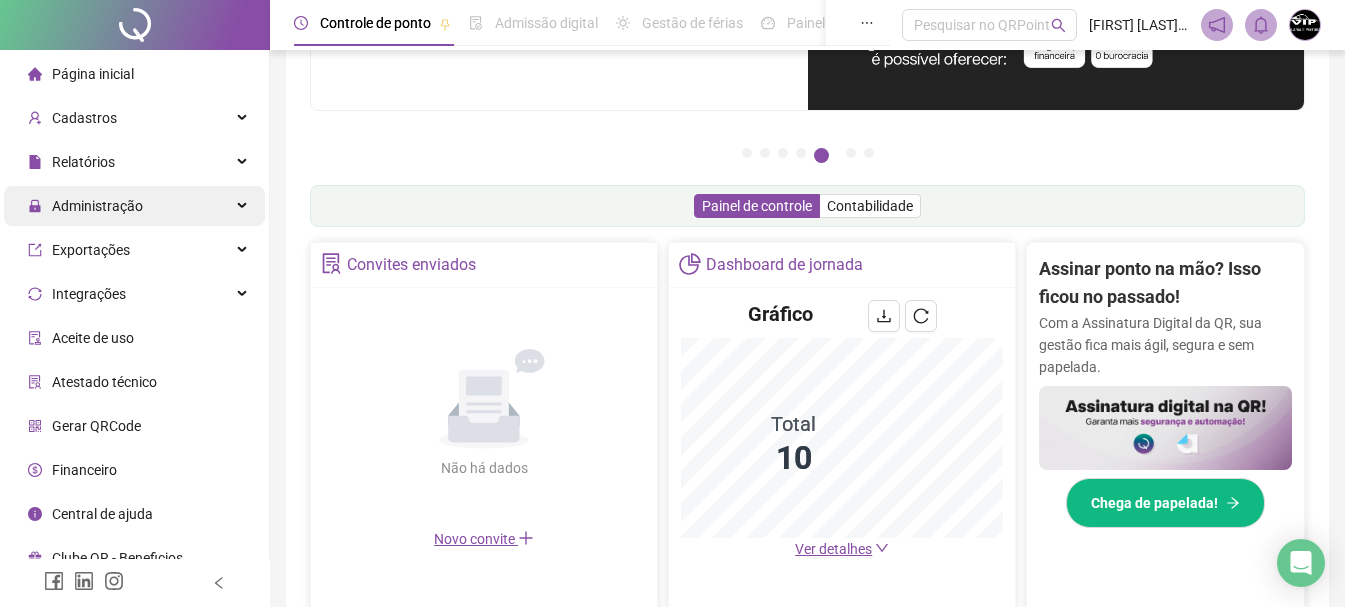 click on "Administração" at bounding box center [134, 206] 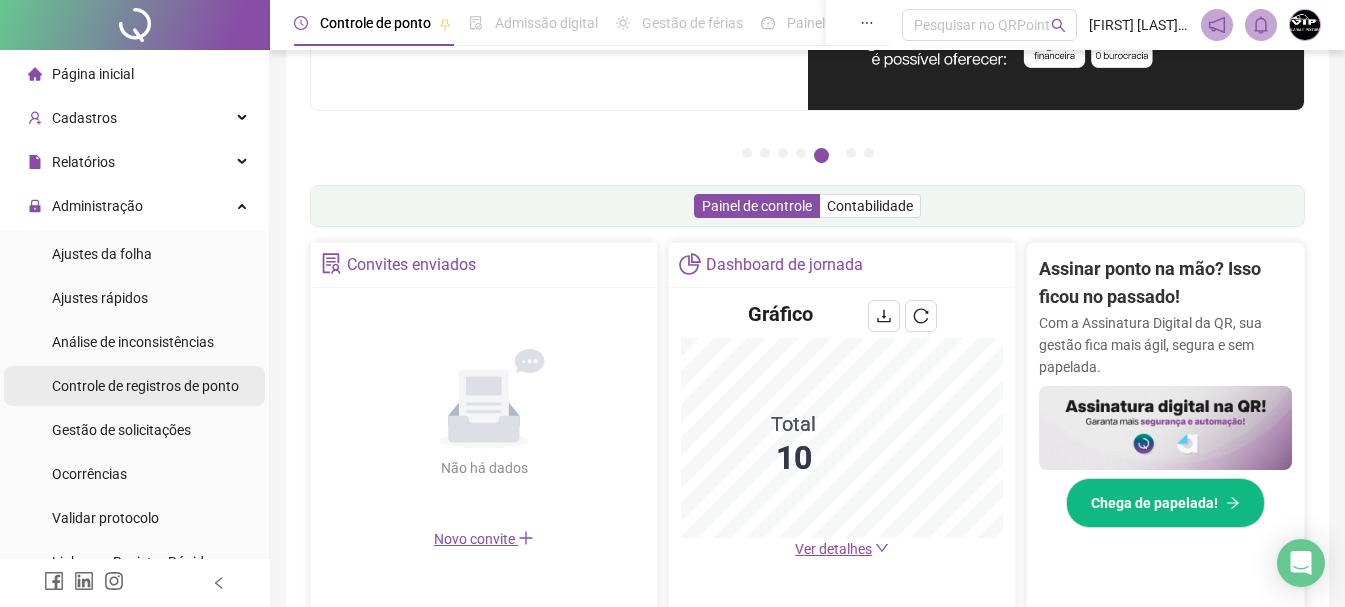 click on "Controle de registros de ponto" at bounding box center [145, 386] 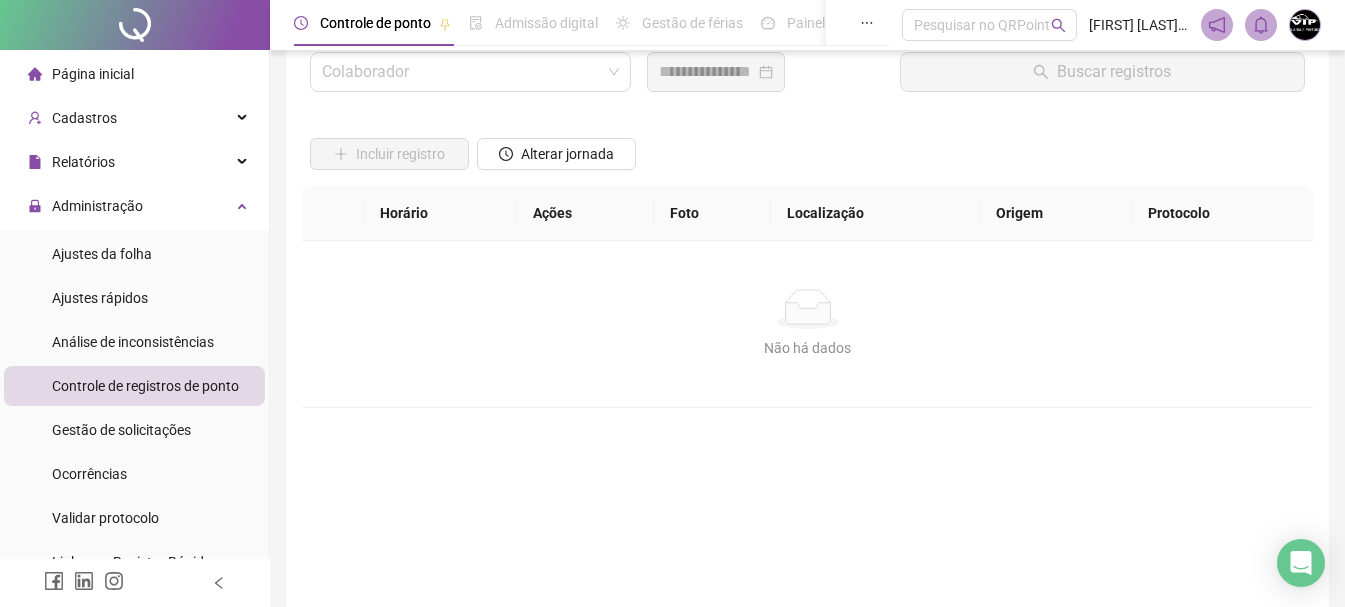 scroll, scrollTop: 0, scrollLeft: 0, axis: both 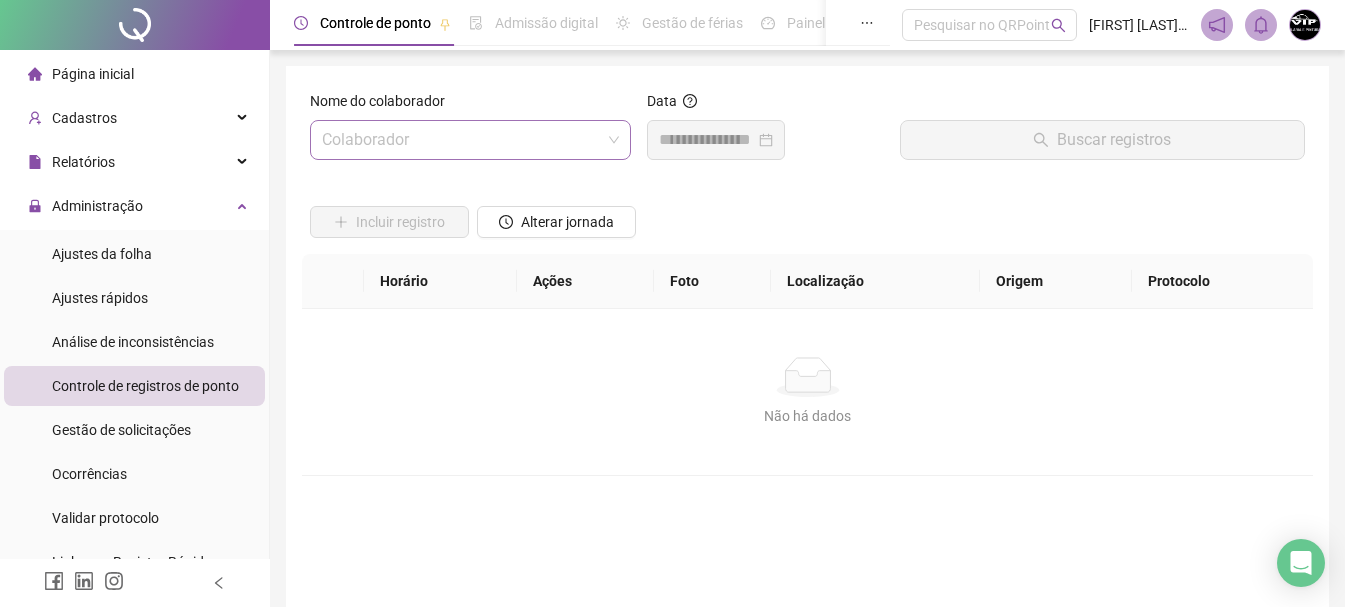 click at bounding box center [464, 140] 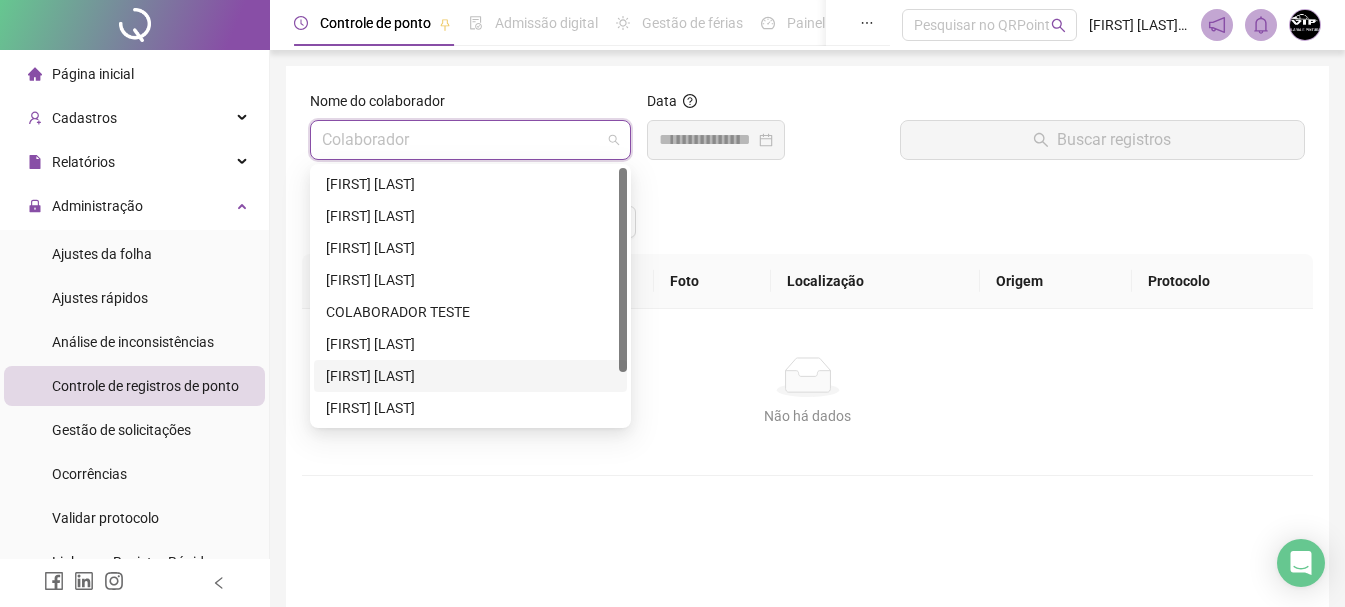 click on "[FIRST] [LAST]" at bounding box center [470, 376] 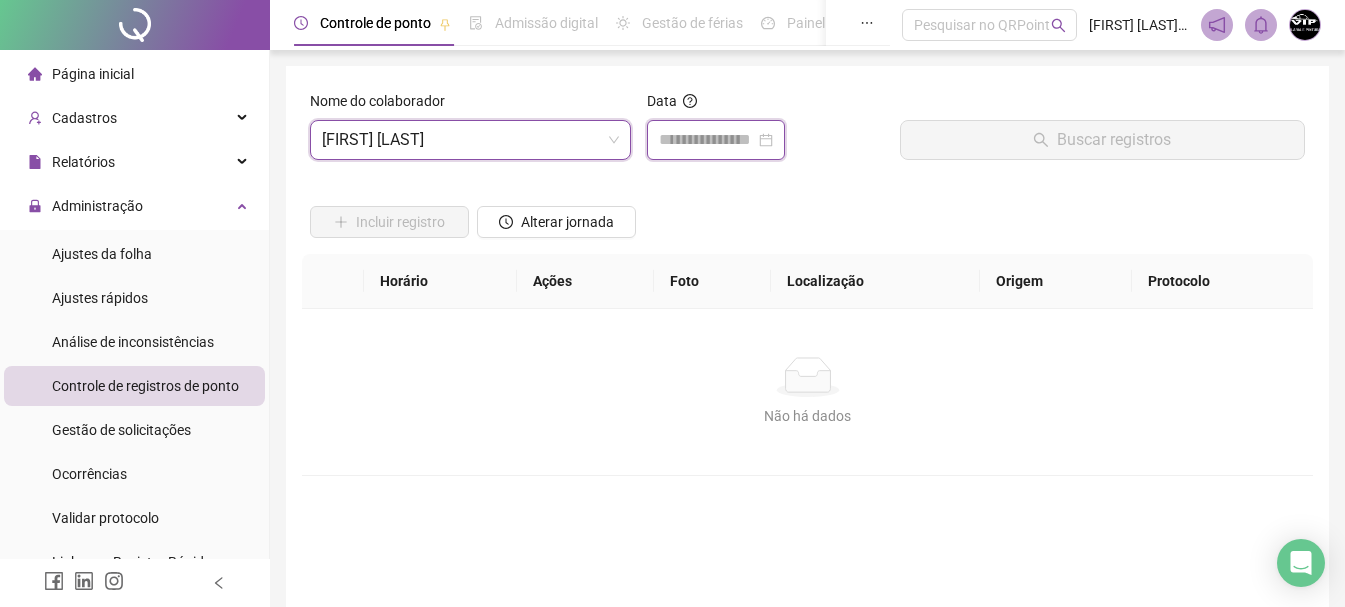 click at bounding box center [707, 140] 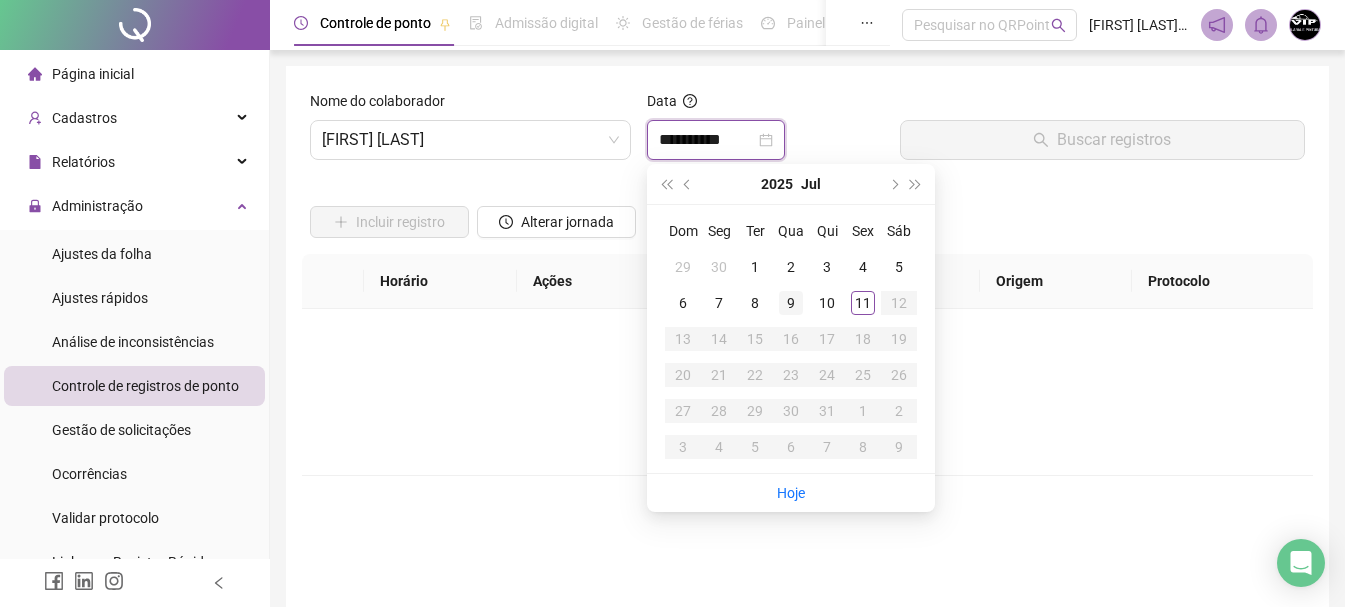 type on "**********" 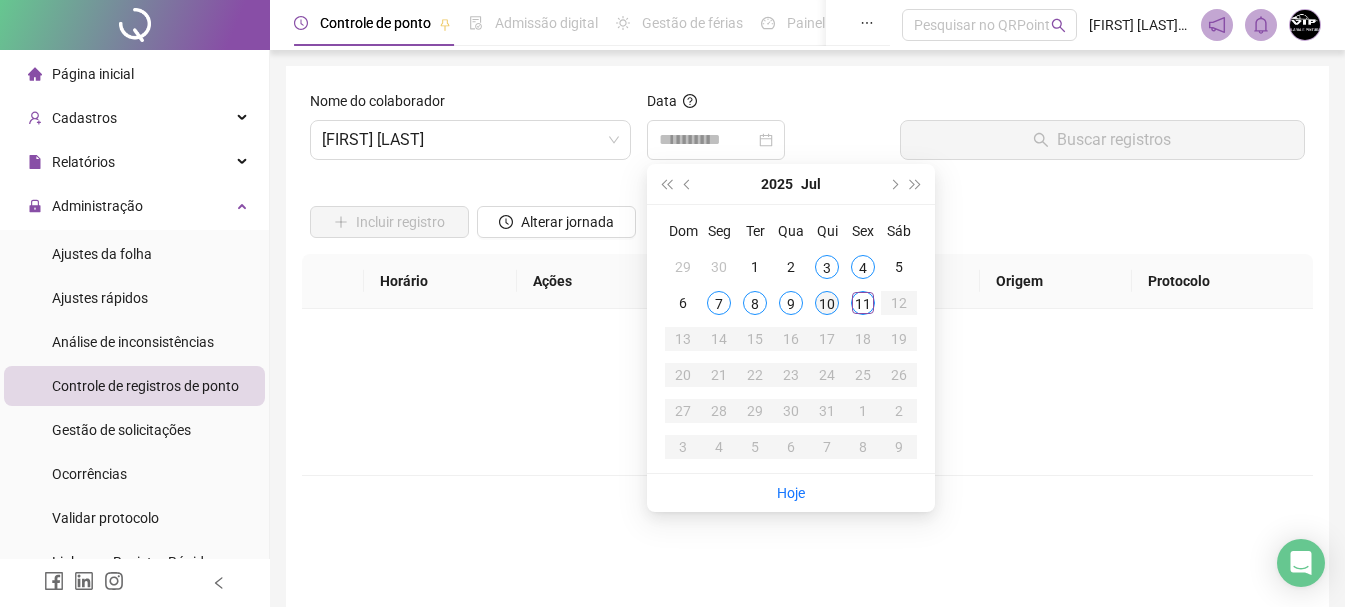 click on "10" at bounding box center [827, 303] 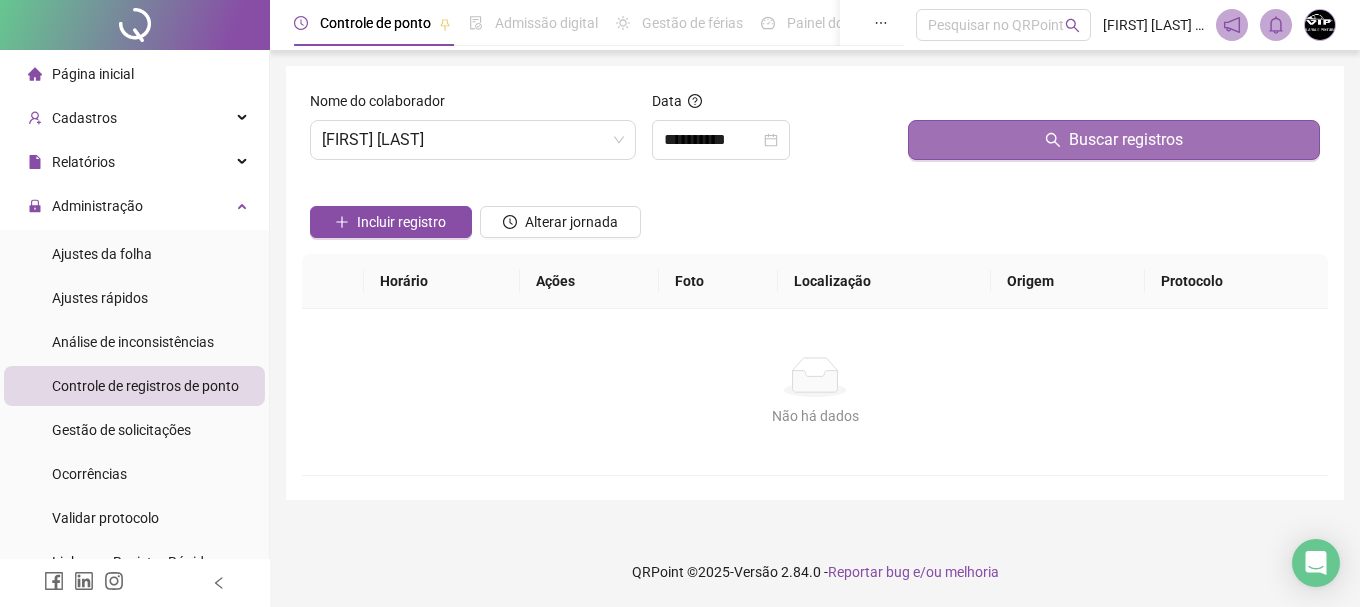 click on "Buscar registros" at bounding box center [1114, 140] 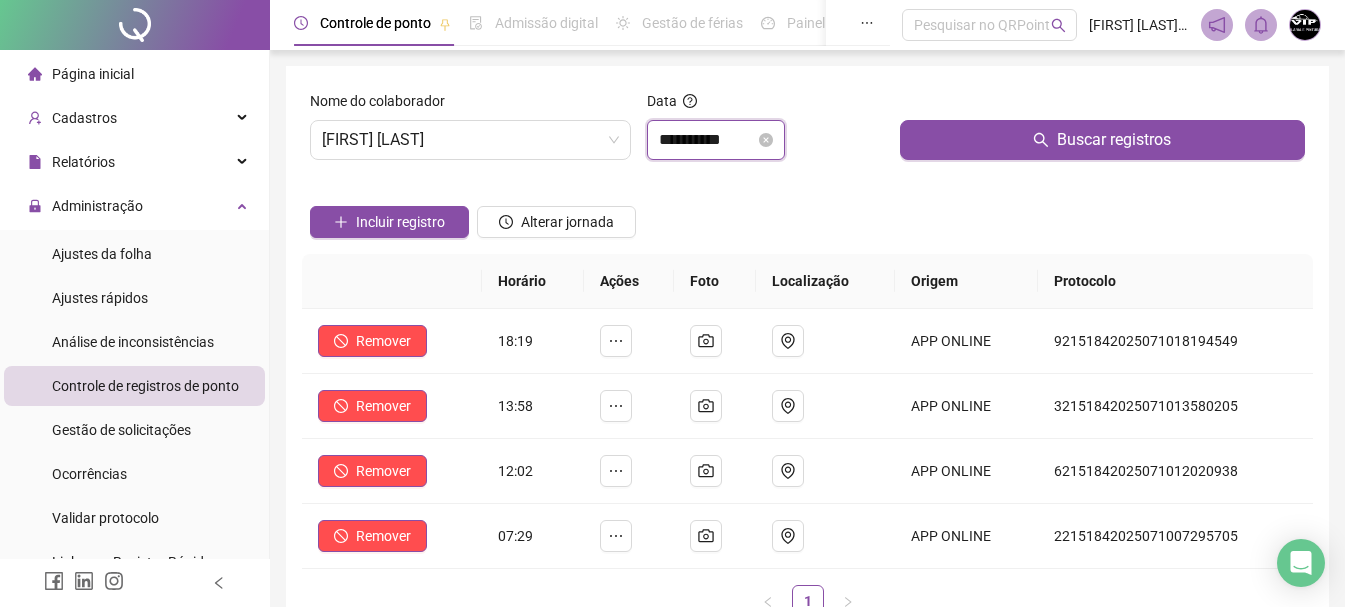 click on "**********" at bounding box center (707, 140) 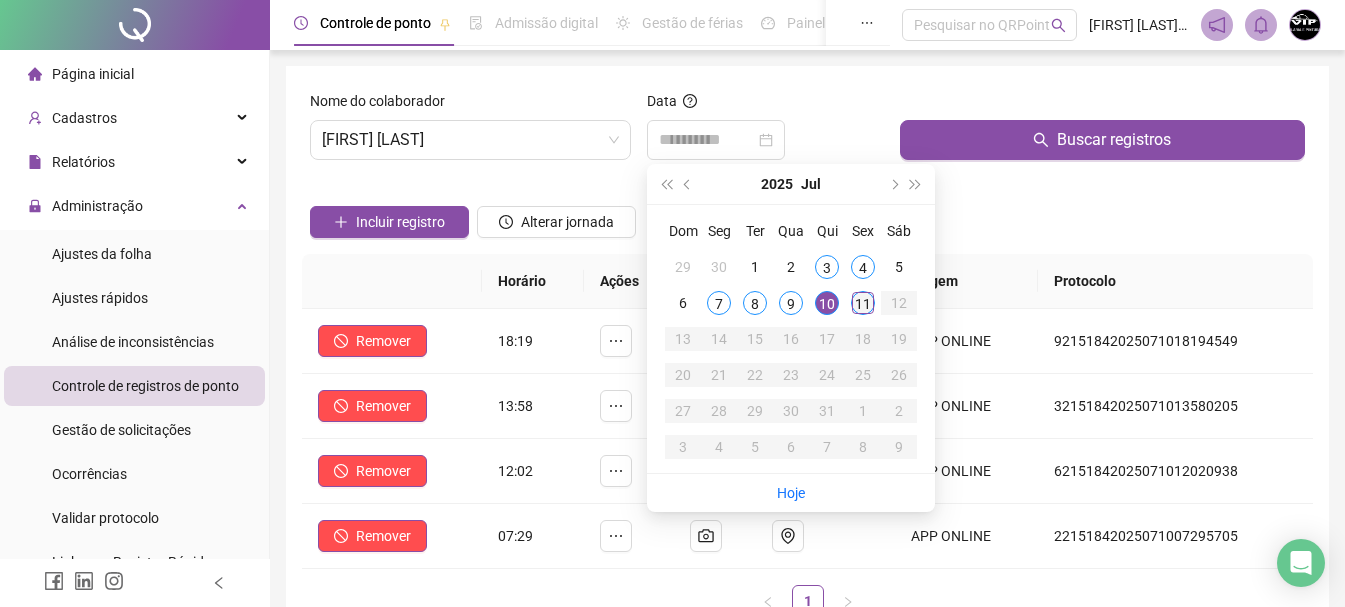 click on "11" at bounding box center [863, 303] 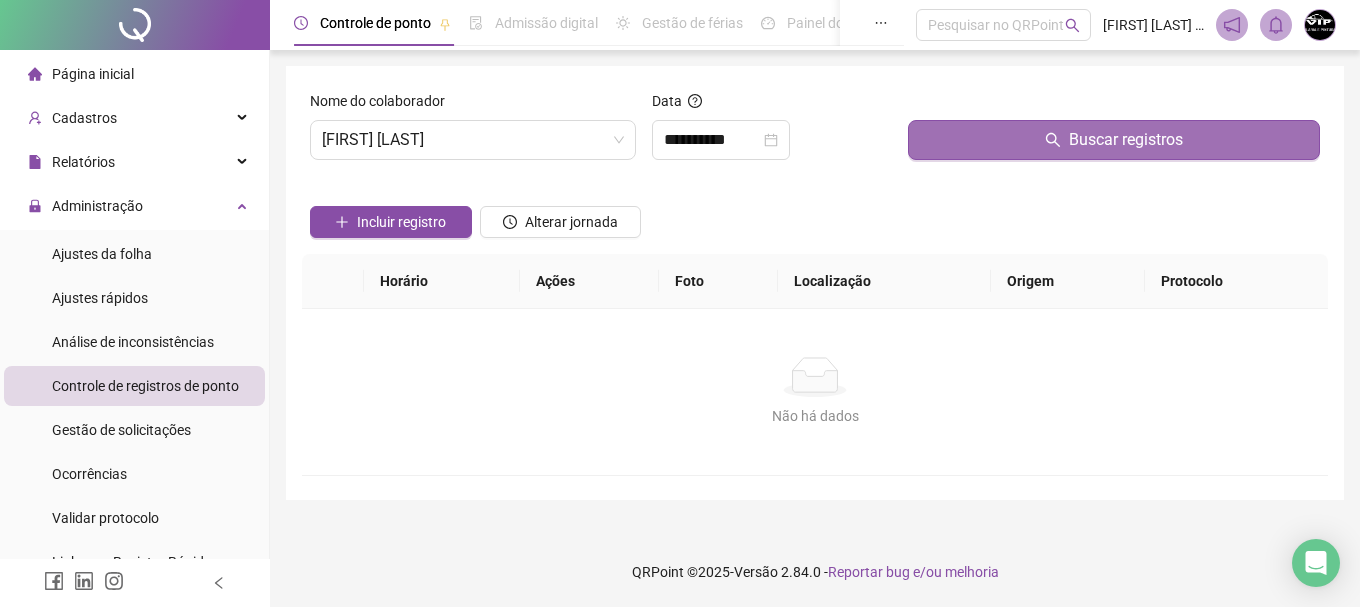 click on "Buscar registros" at bounding box center (1114, 140) 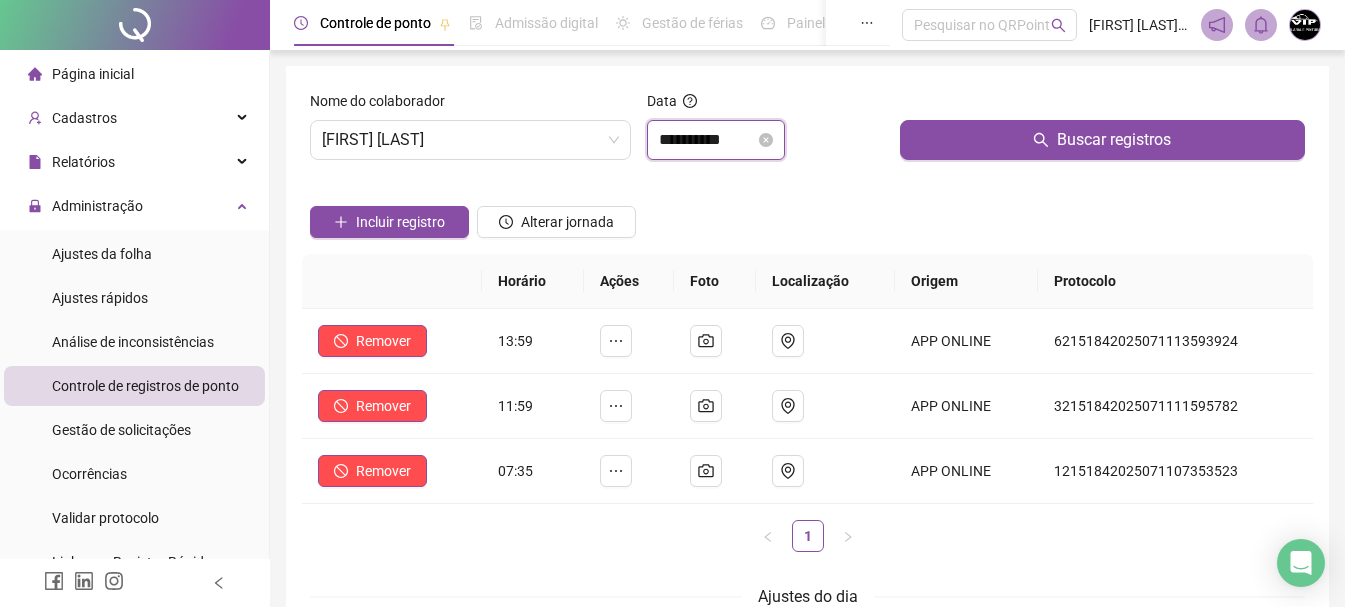 click on "**********" at bounding box center [707, 140] 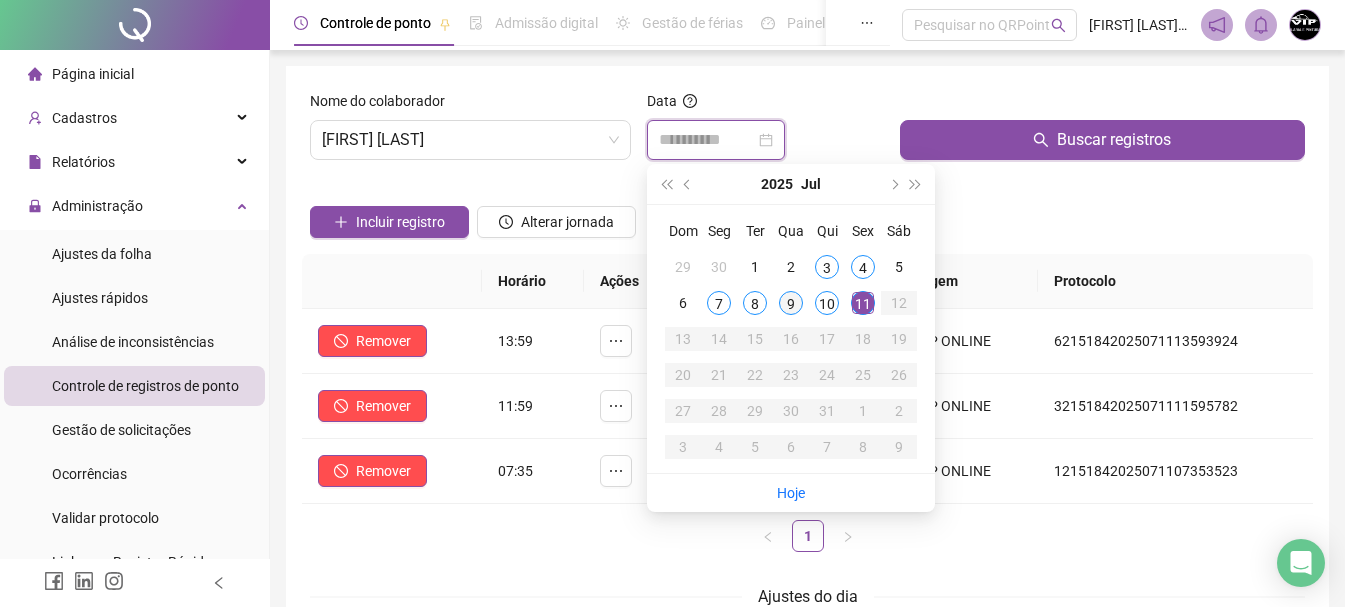 type on "**********" 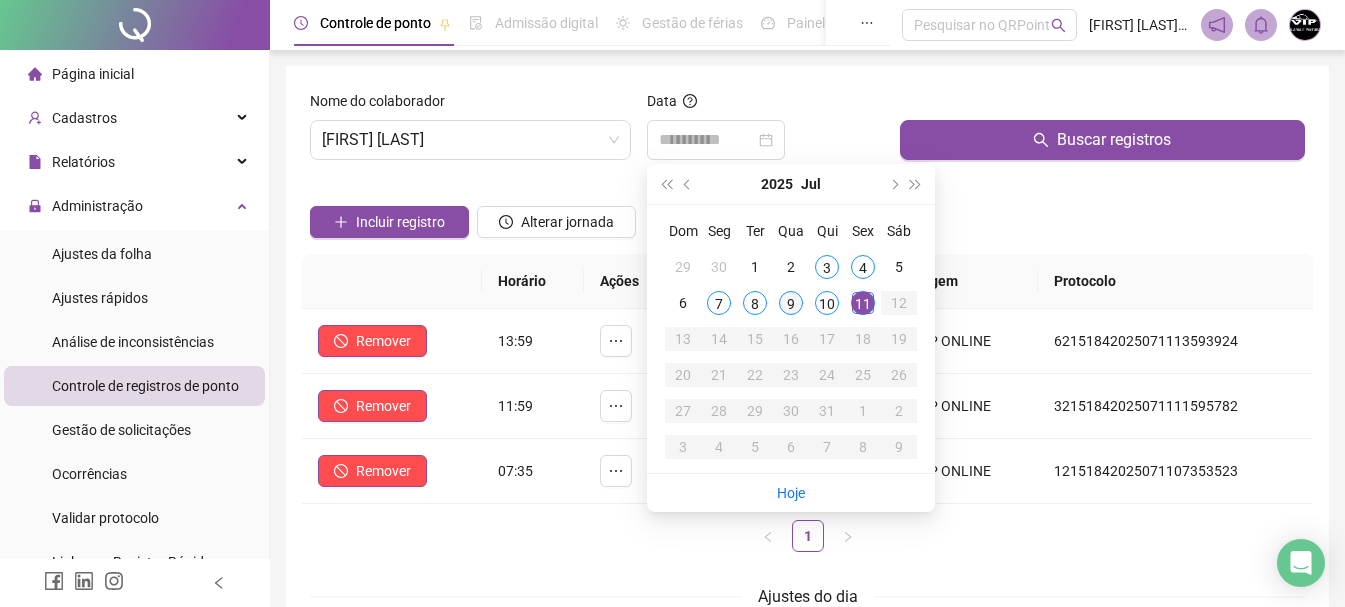 click on "9" at bounding box center [791, 303] 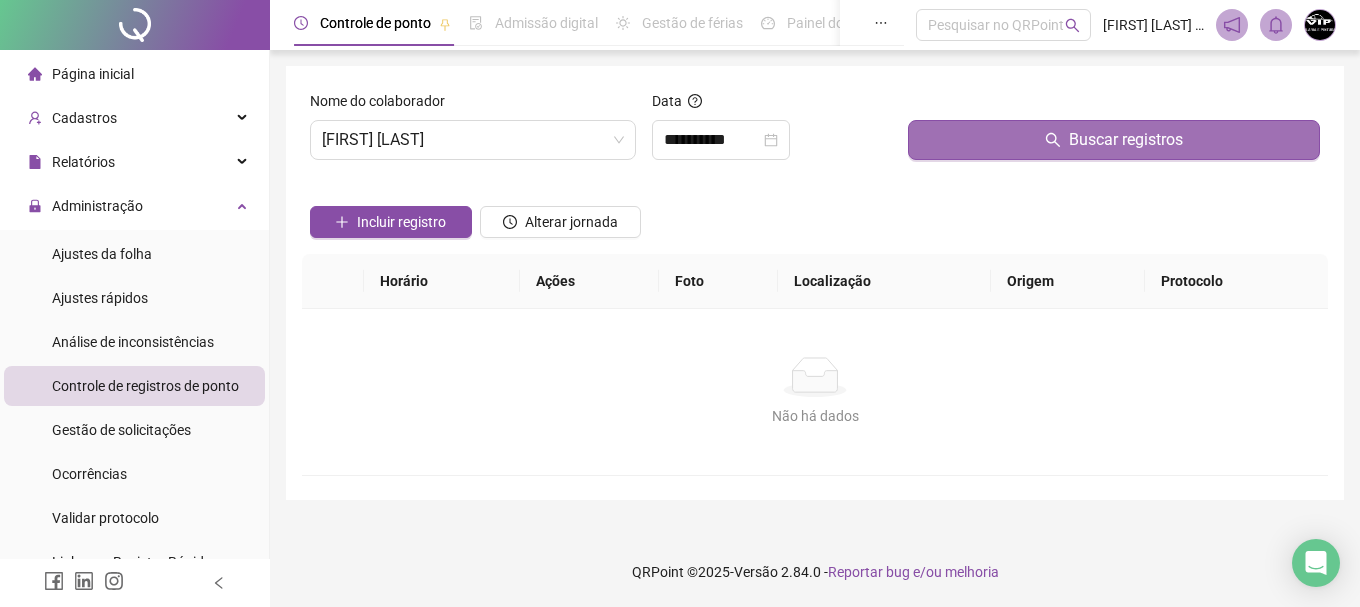 click on "Buscar registros" at bounding box center (1114, 140) 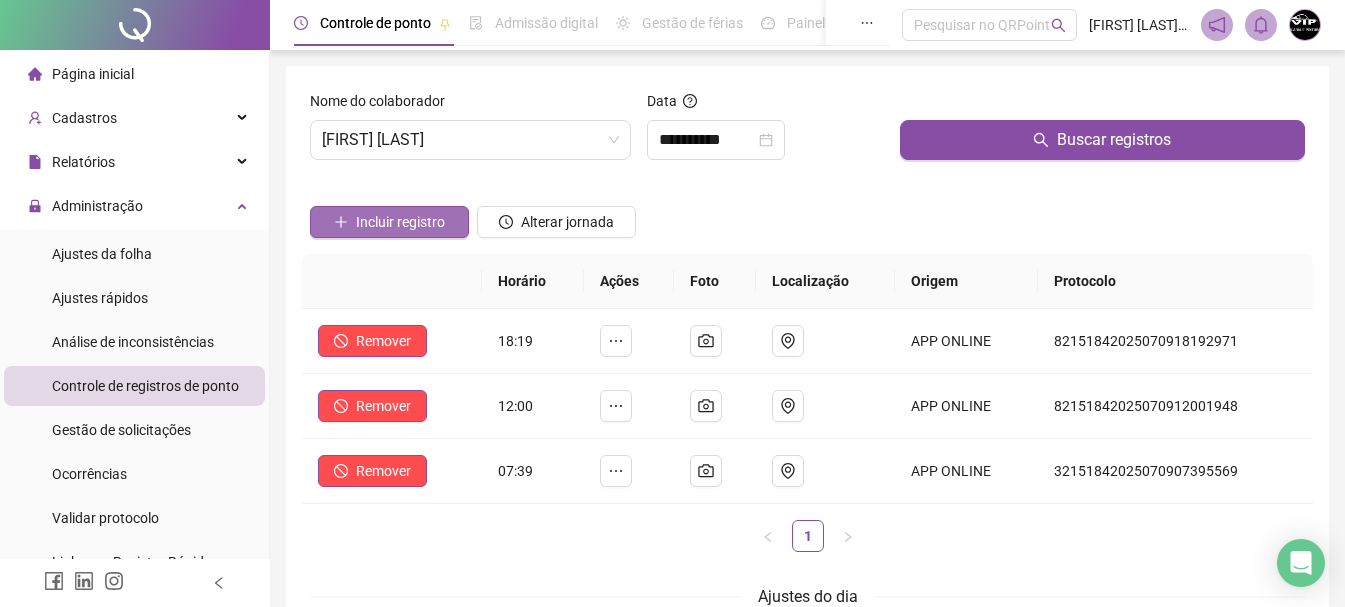 click on "Incluir registro" at bounding box center (400, 222) 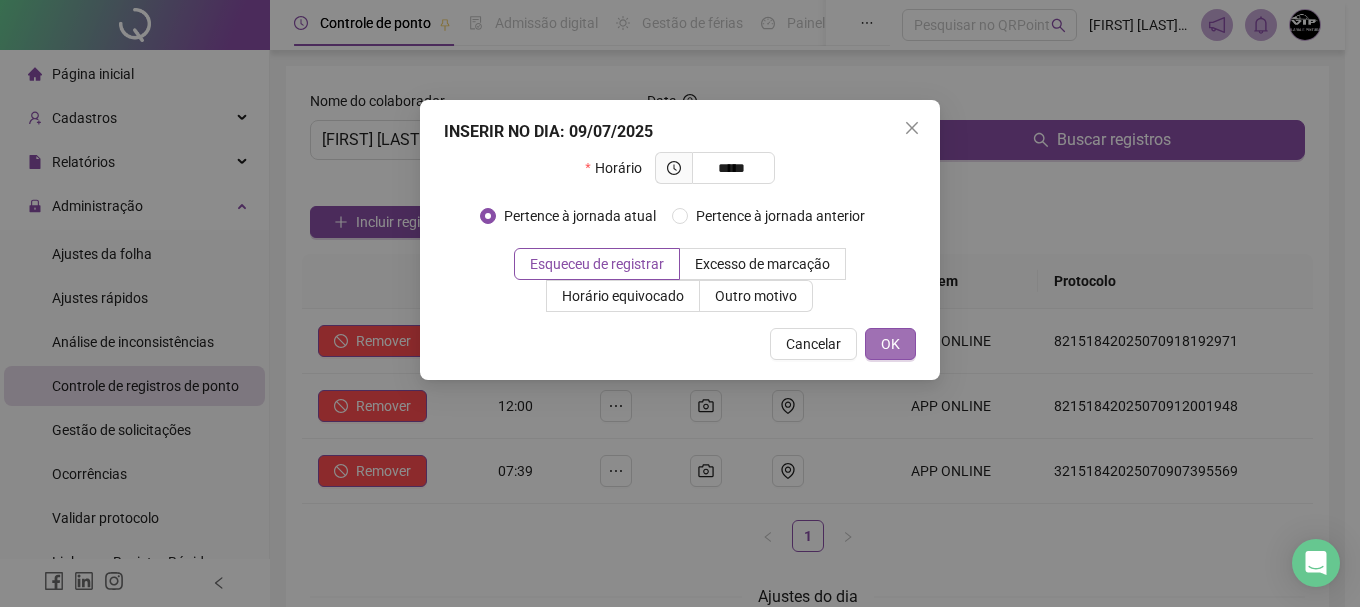 type on "*****" 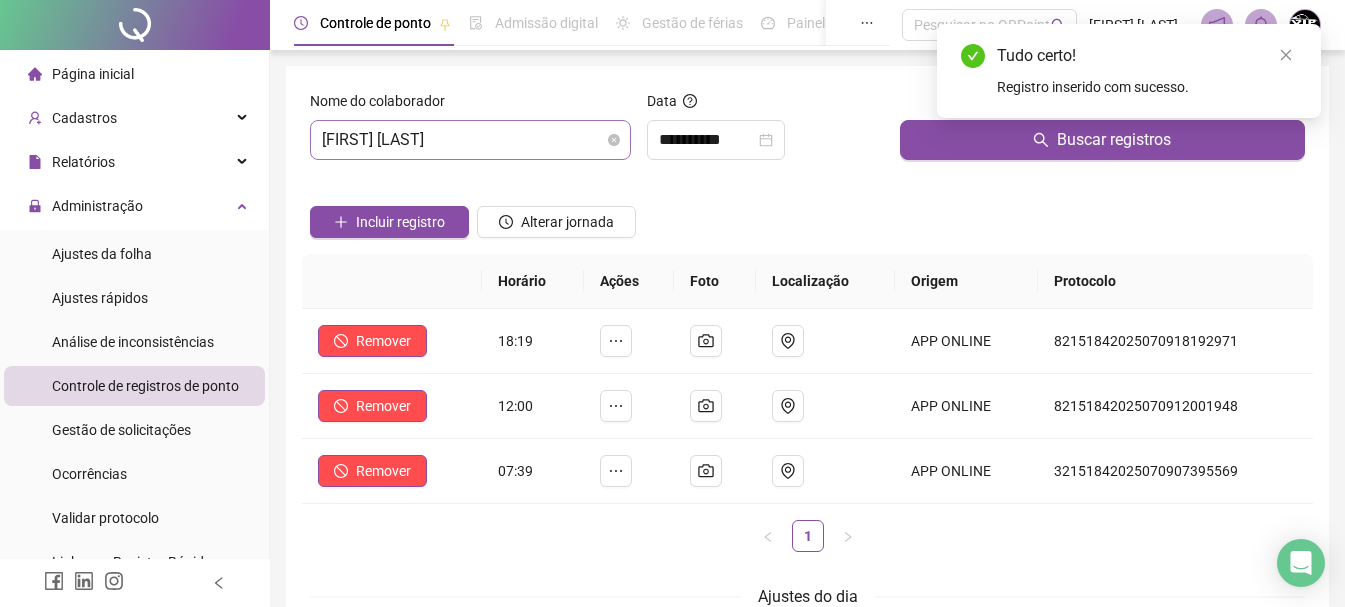 click on "[FIRST] [LAST]" at bounding box center (470, 140) 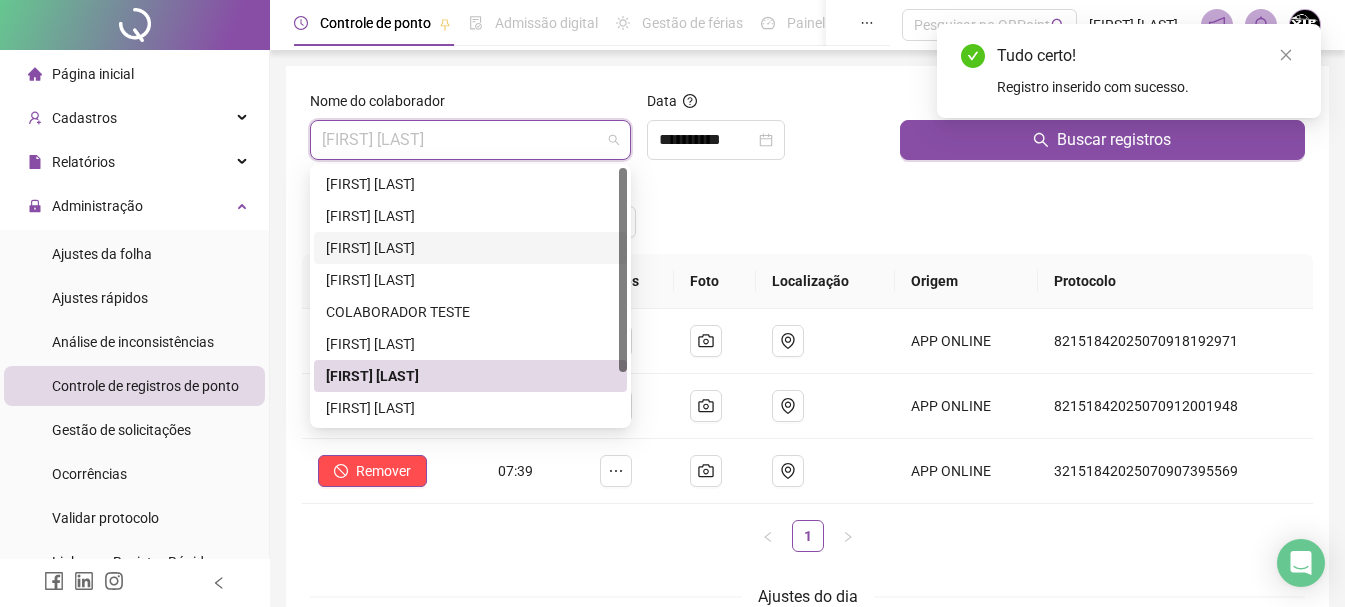 click on "[FIRST] [LAST]" at bounding box center [470, 248] 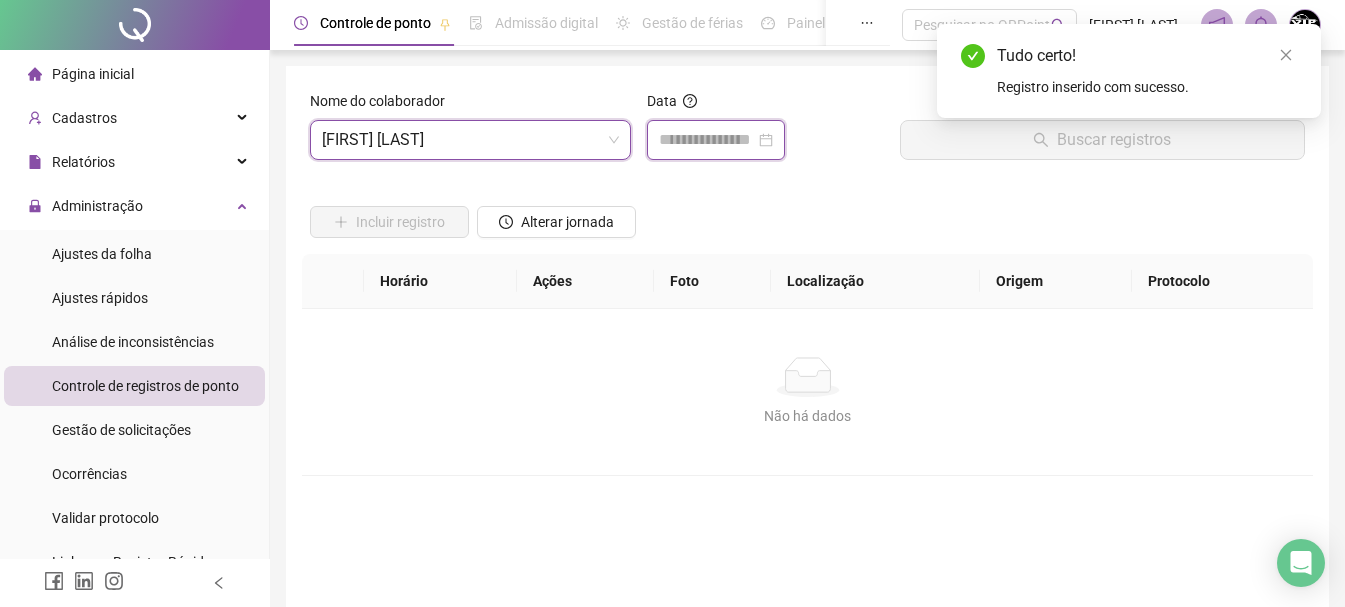 click at bounding box center (707, 140) 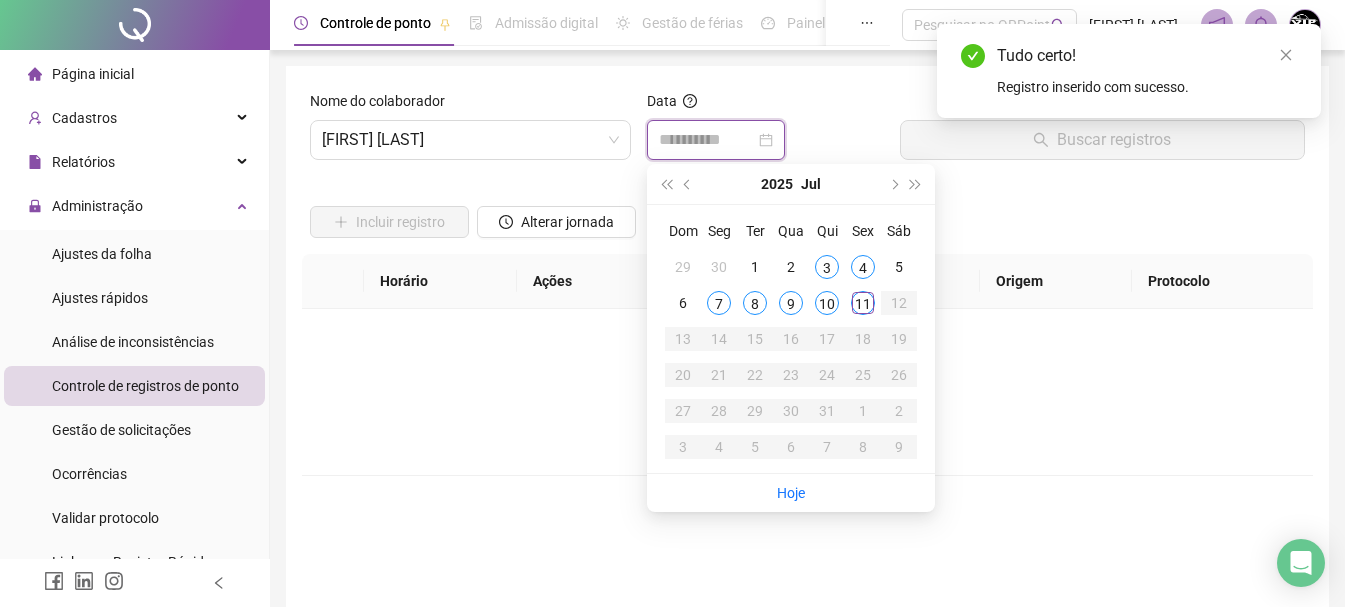 type on "**********" 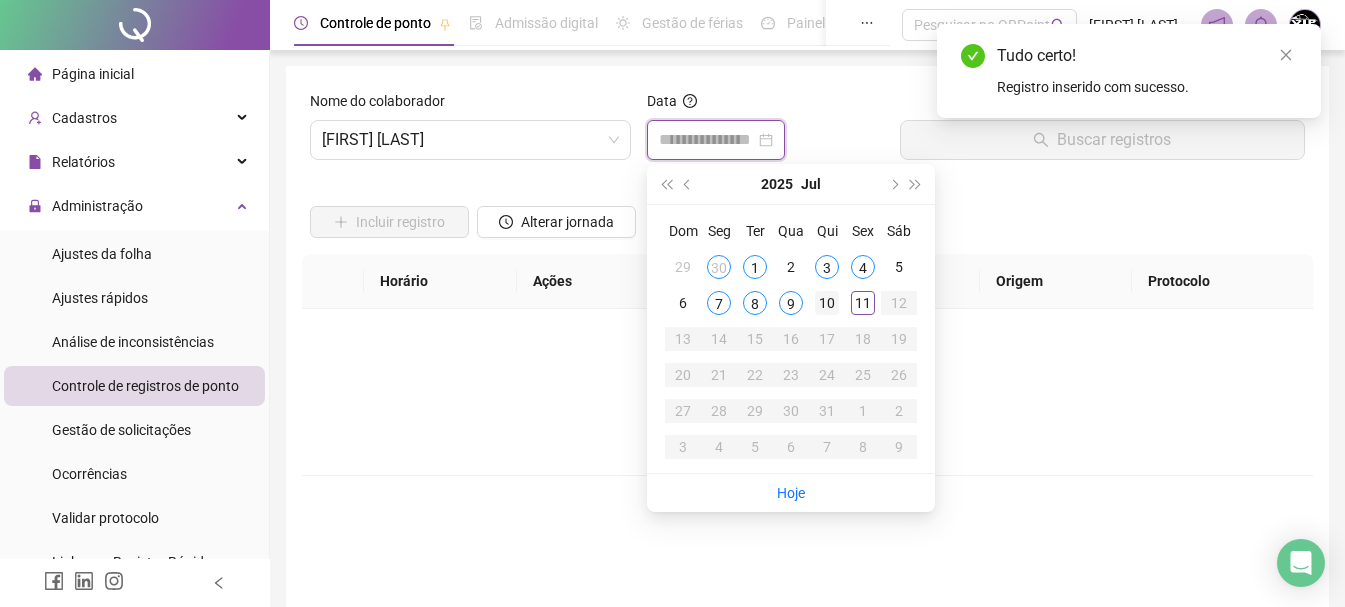 type on "**********" 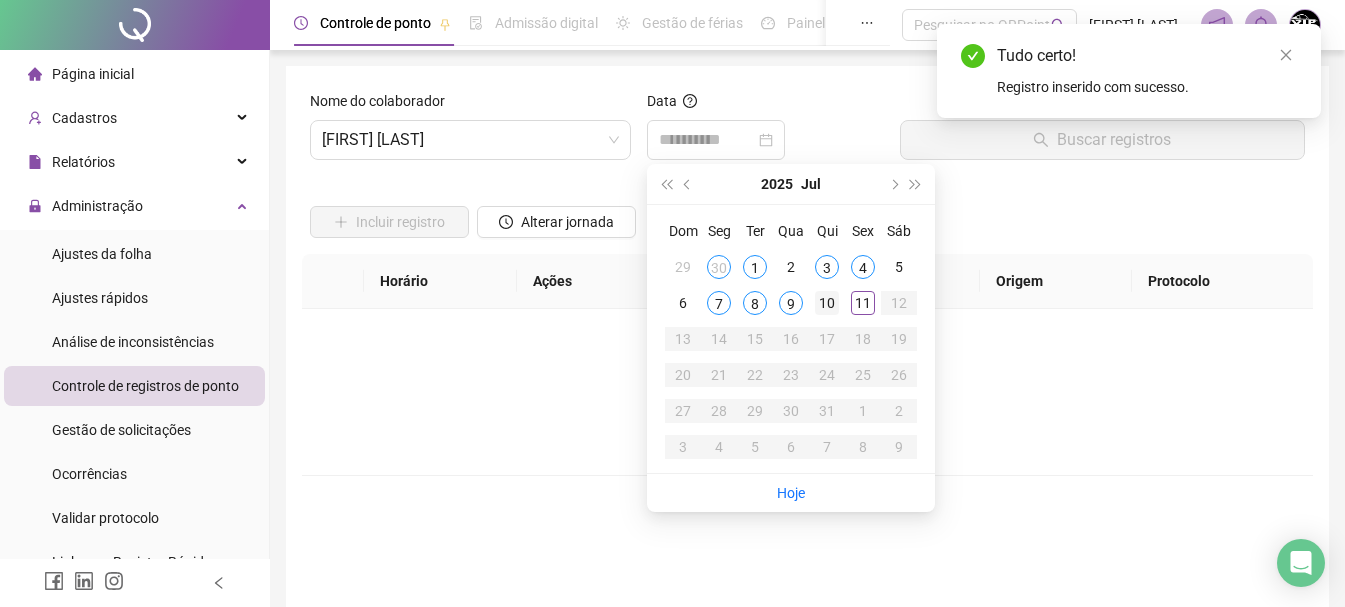 click on "10" at bounding box center [827, 303] 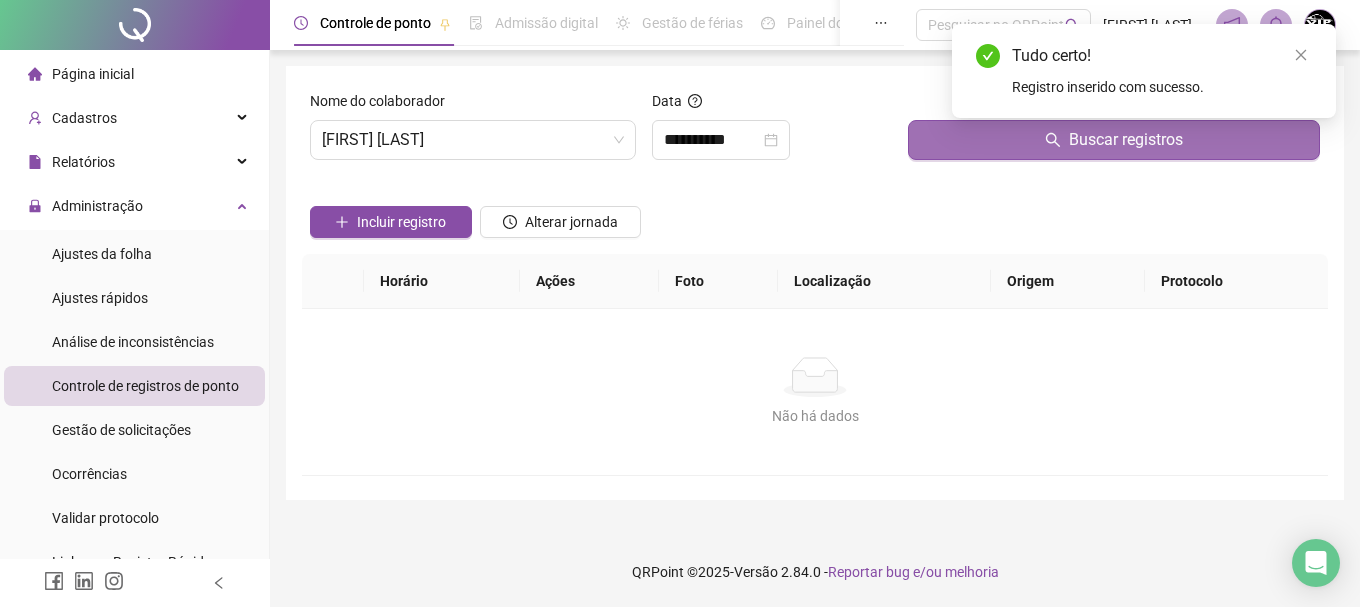 click on "Buscar registros" at bounding box center [1114, 140] 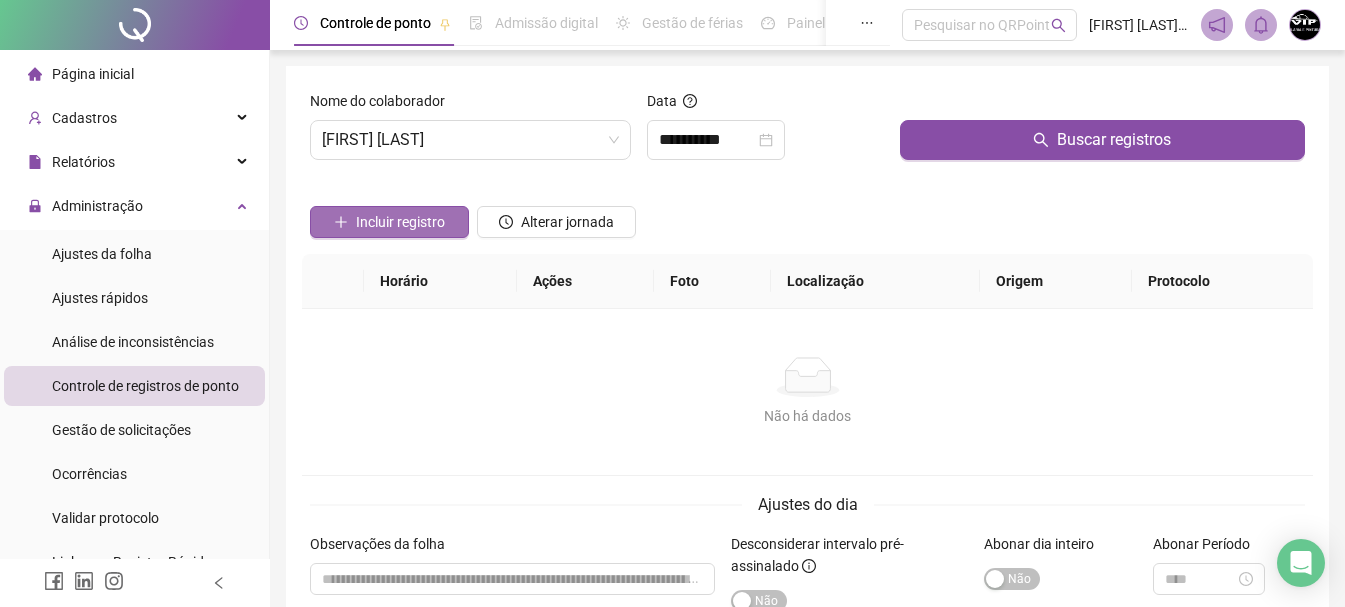 click on "Incluir registro" at bounding box center (400, 222) 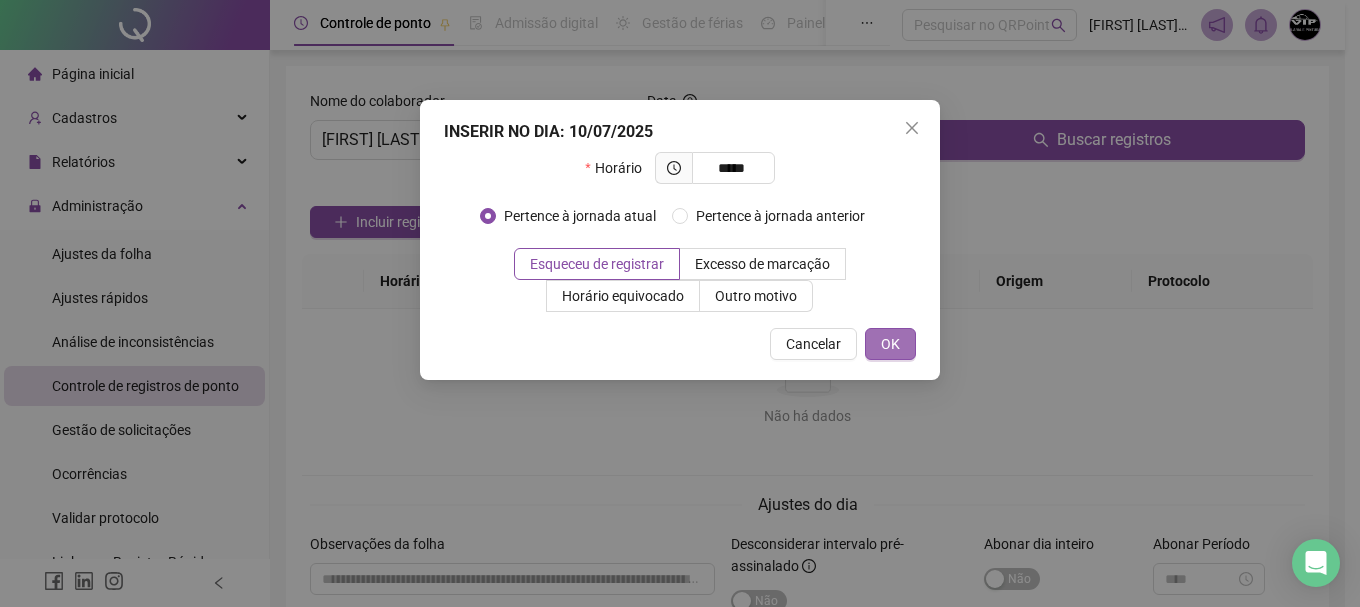 type on "*****" 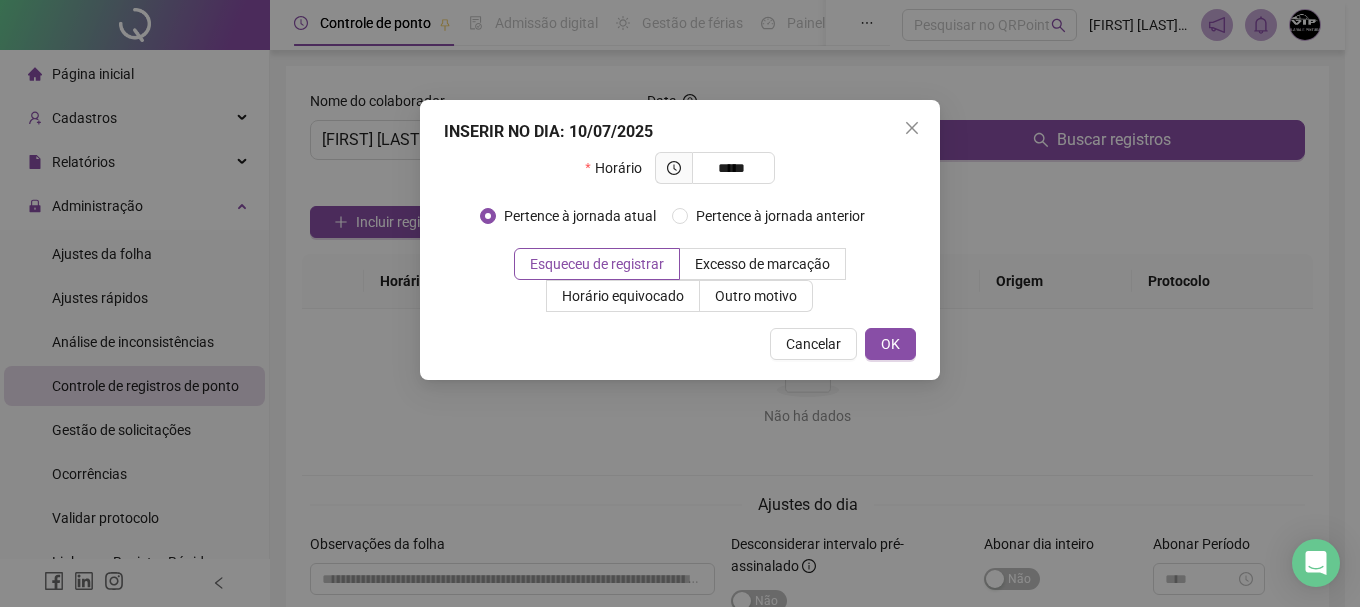 drag, startPoint x: 905, startPoint y: 345, endPoint x: 795, endPoint y: 323, distance: 112.17843 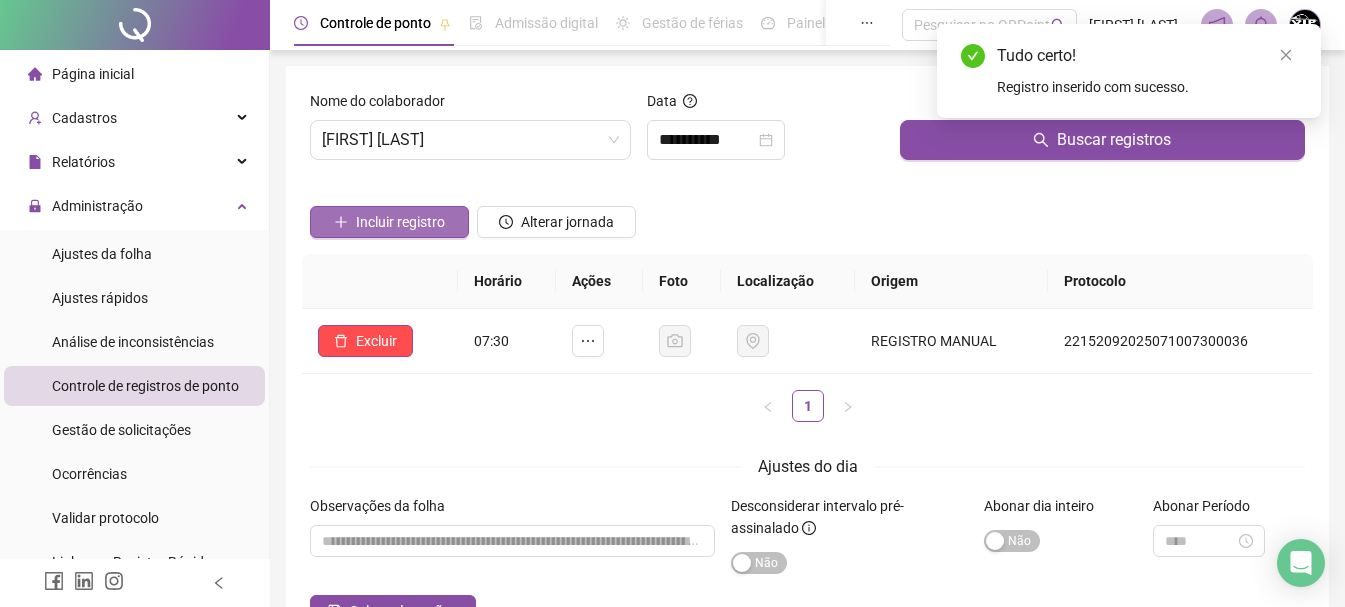 click on "Incluir registro" at bounding box center [400, 222] 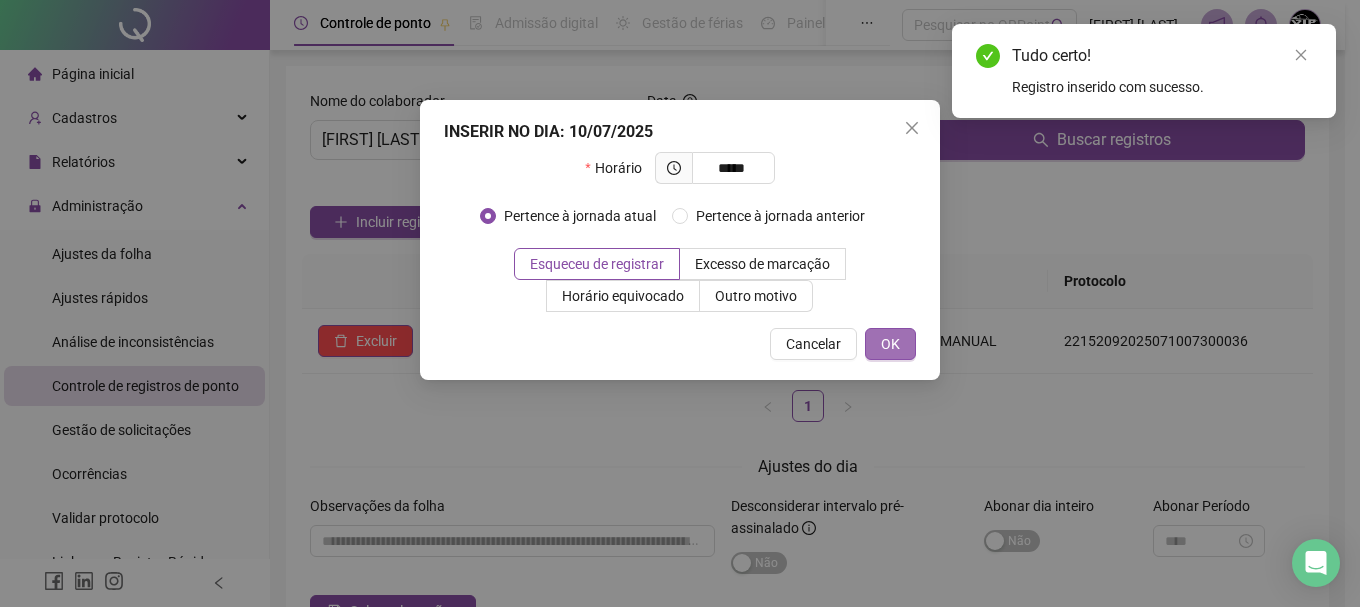 type on "*****" 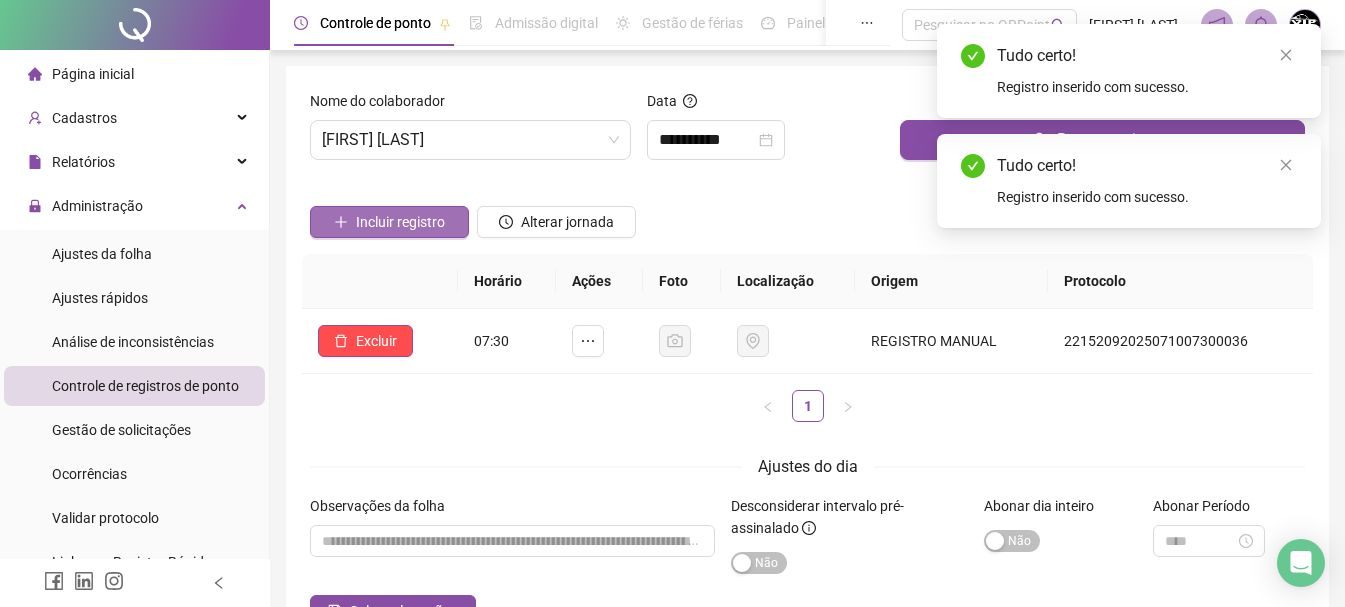 click on "Incluir registro" at bounding box center (389, 222) 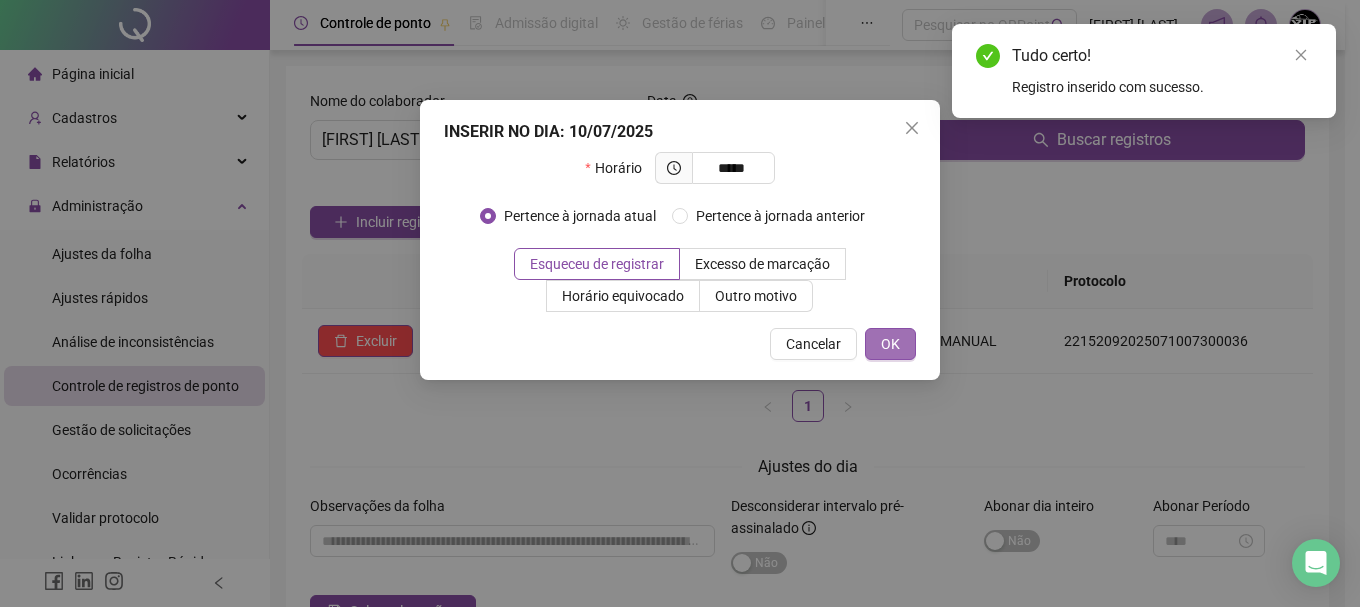 type on "*****" 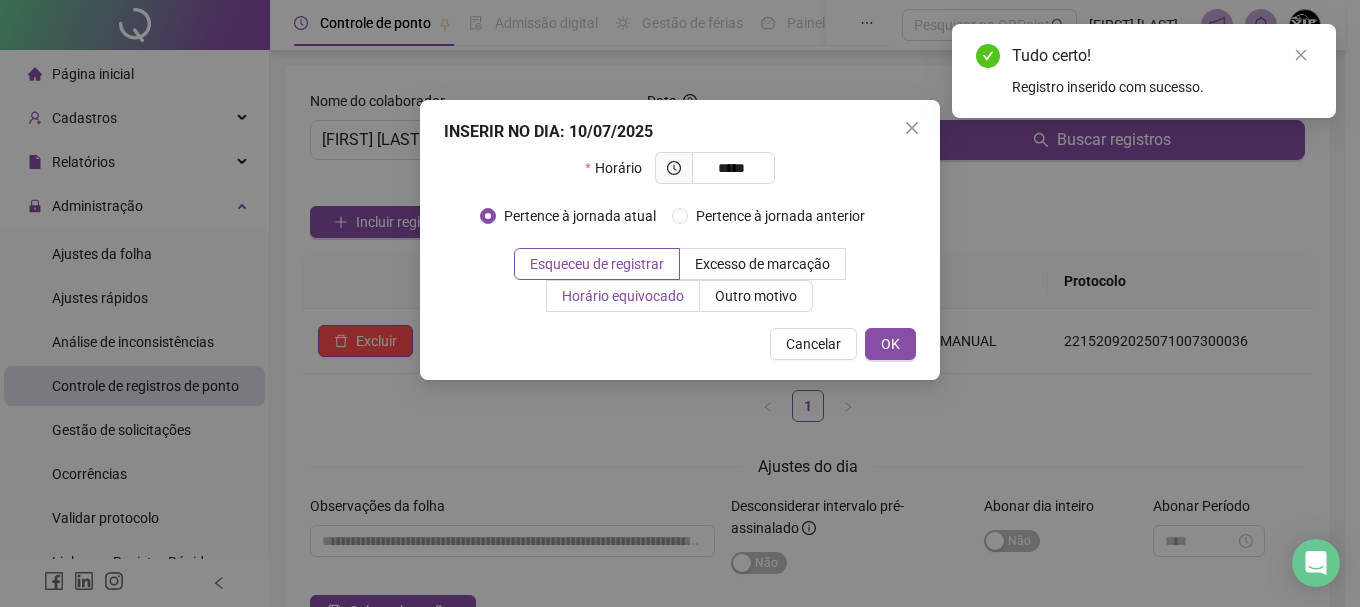 drag, startPoint x: 872, startPoint y: 342, endPoint x: 672, endPoint y: 305, distance: 203.3937 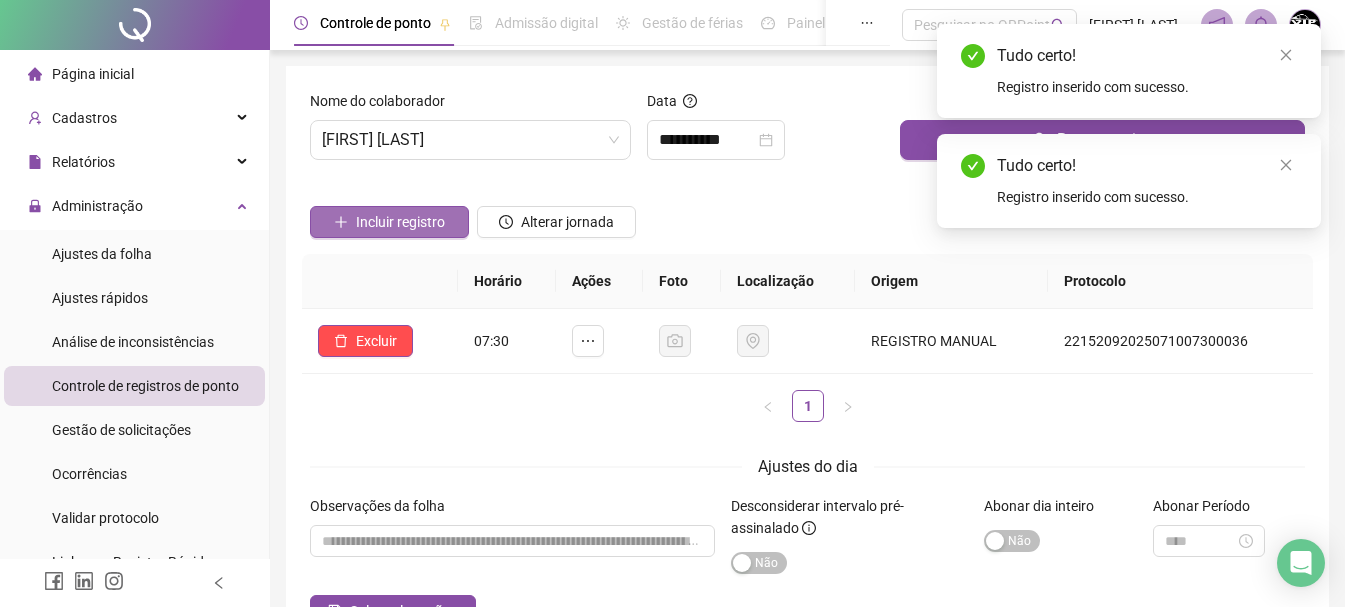click on "Incluir registro" at bounding box center (400, 222) 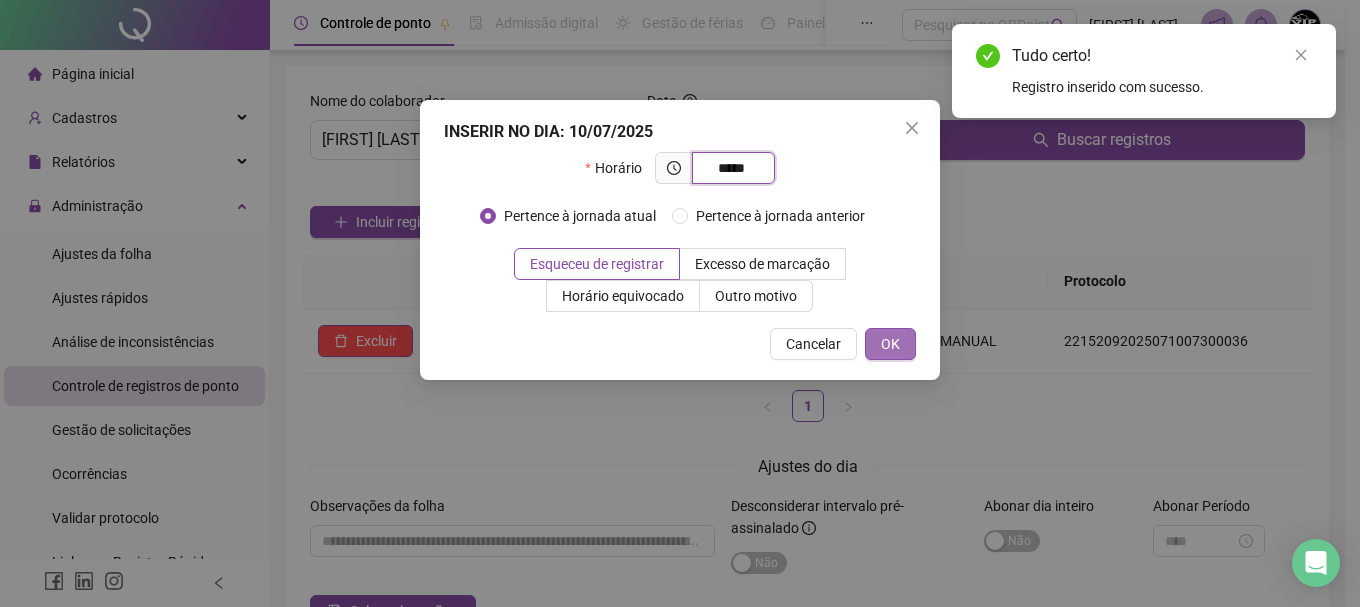 type on "*****" 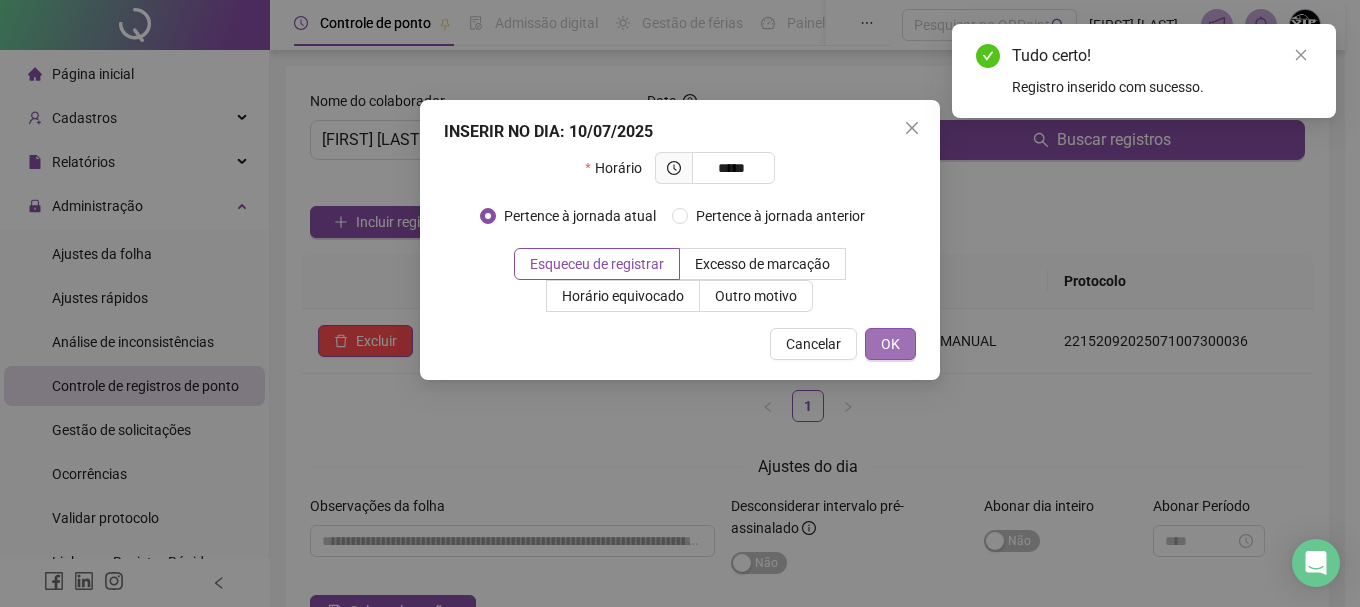 click on "OK" at bounding box center [890, 344] 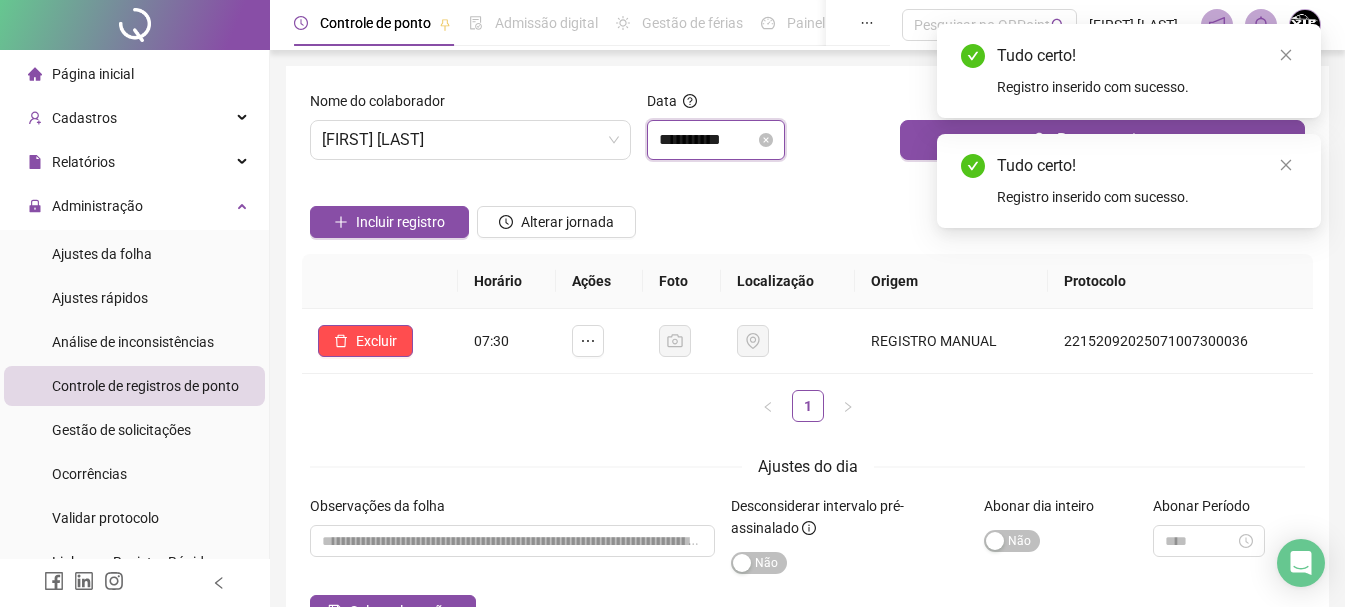click on "**********" at bounding box center (707, 140) 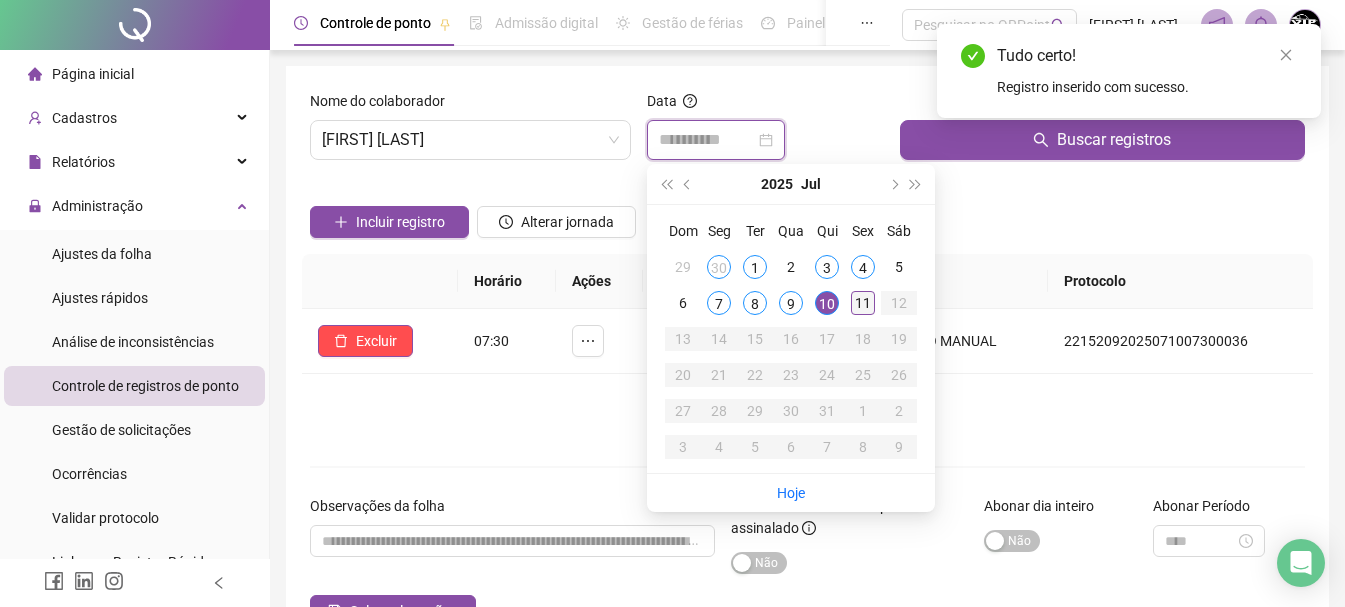 type on "**********" 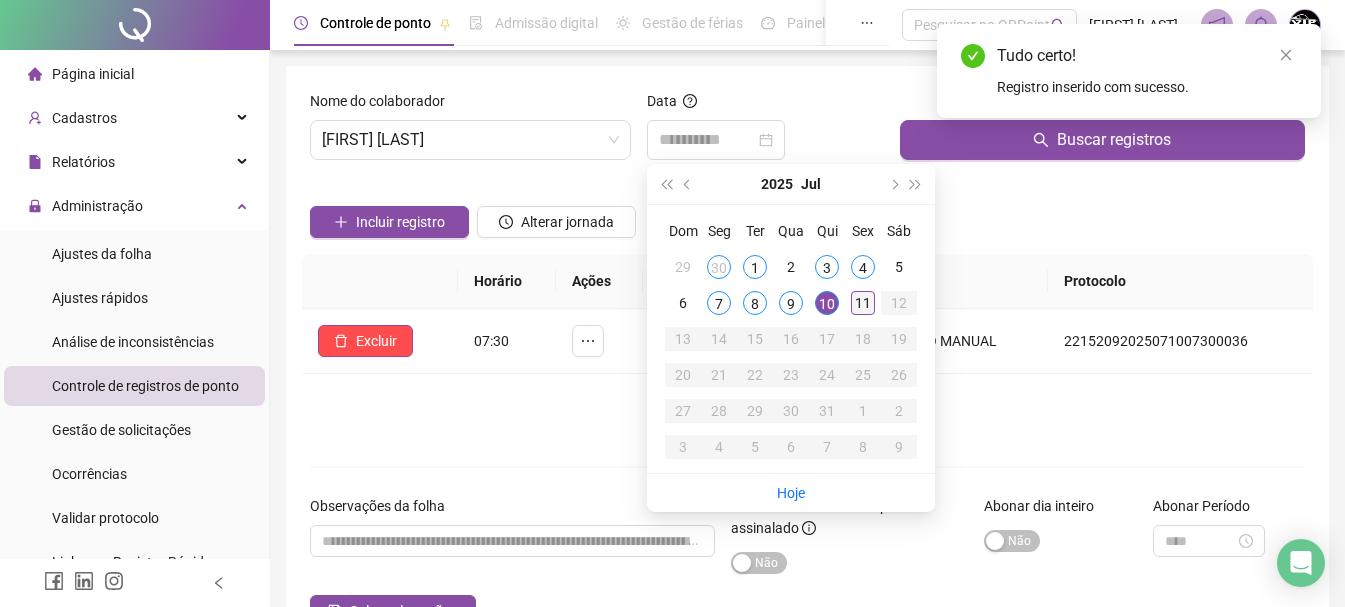 click on "11" at bounding box center [863, 303] 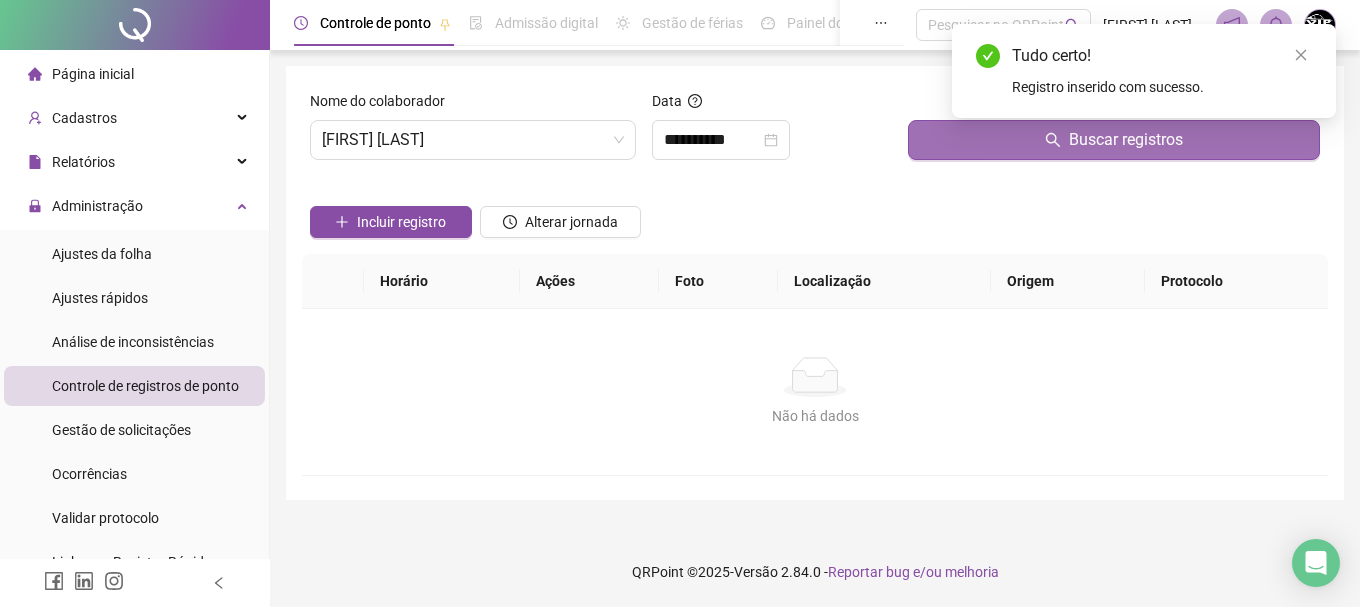 click on "Buscar registros" at bounding box center [1114, 140] 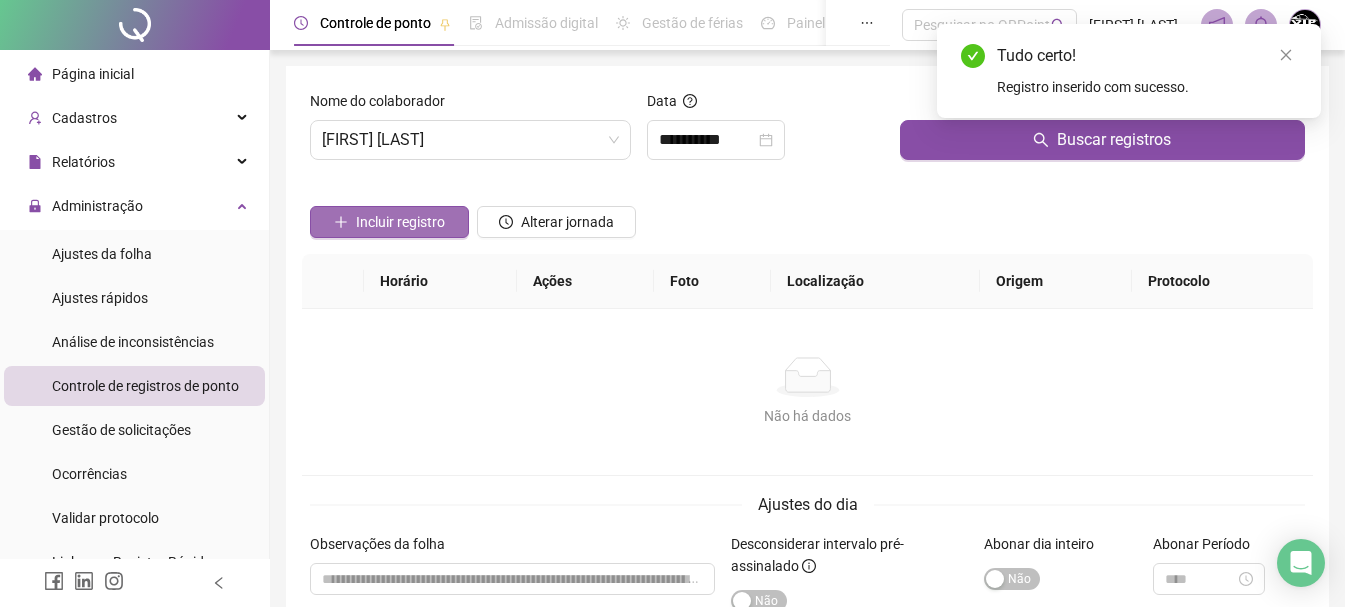 click on "Incluir registro" at bounding box center [400, 222] 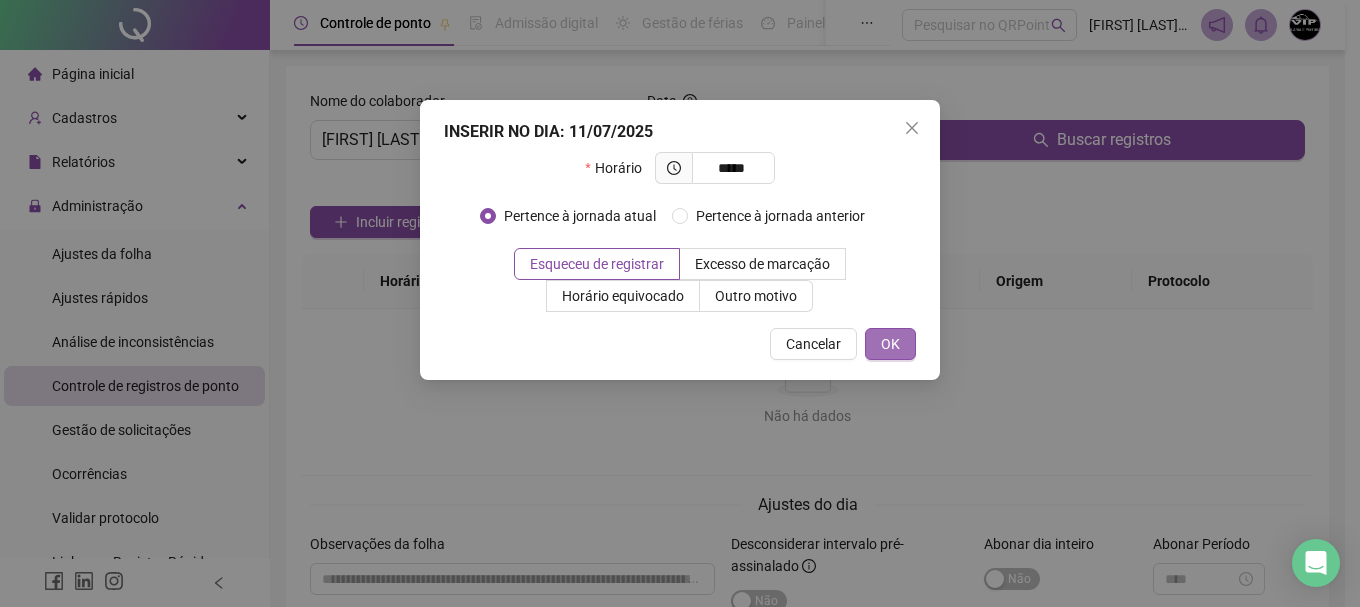 type on "*****" 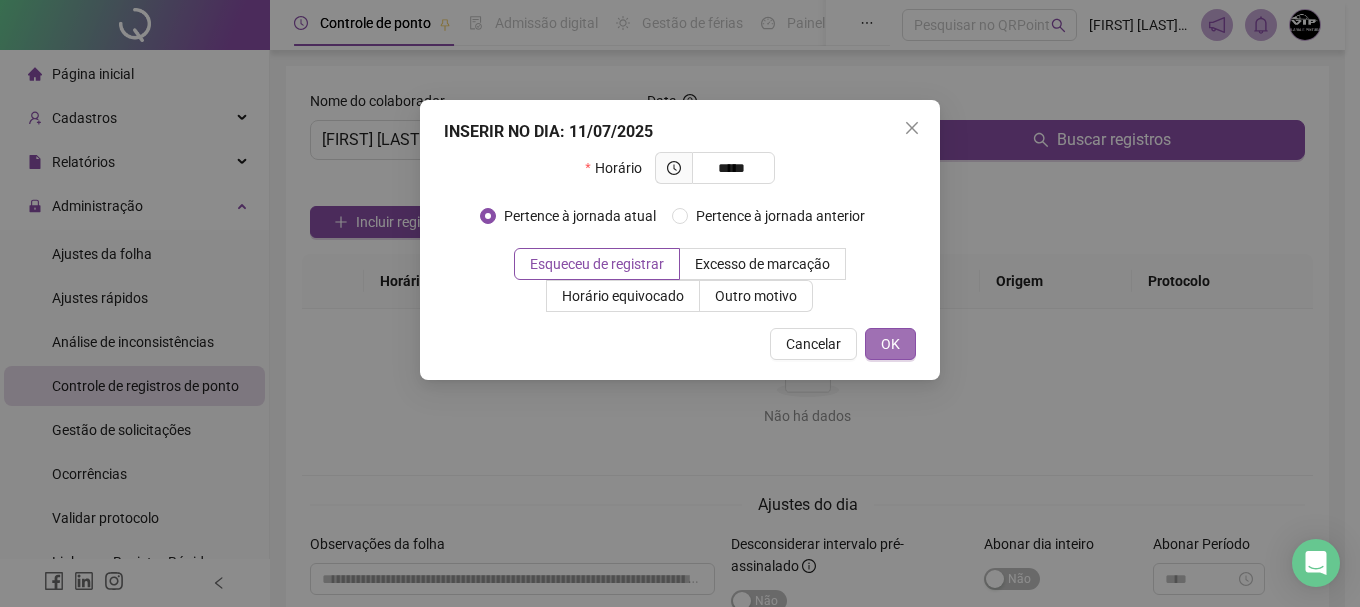 click on "OK" at bounding box center (890, 344) 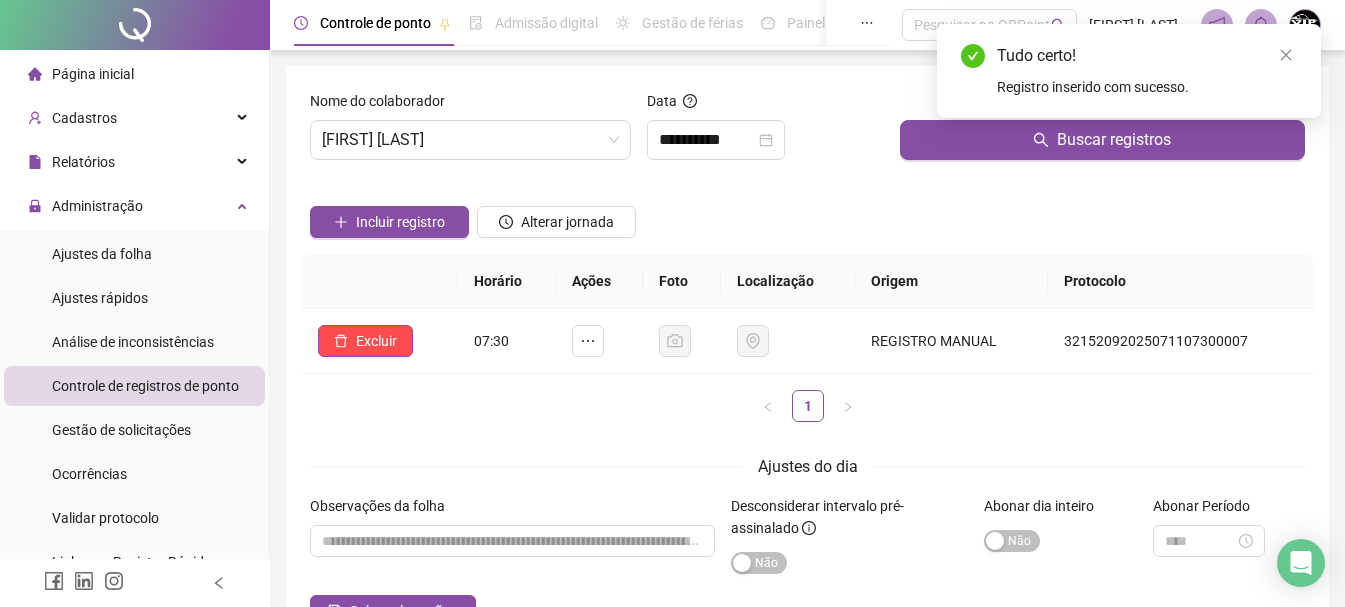 click on "Incluir registro" at bounding box center [400, 222] 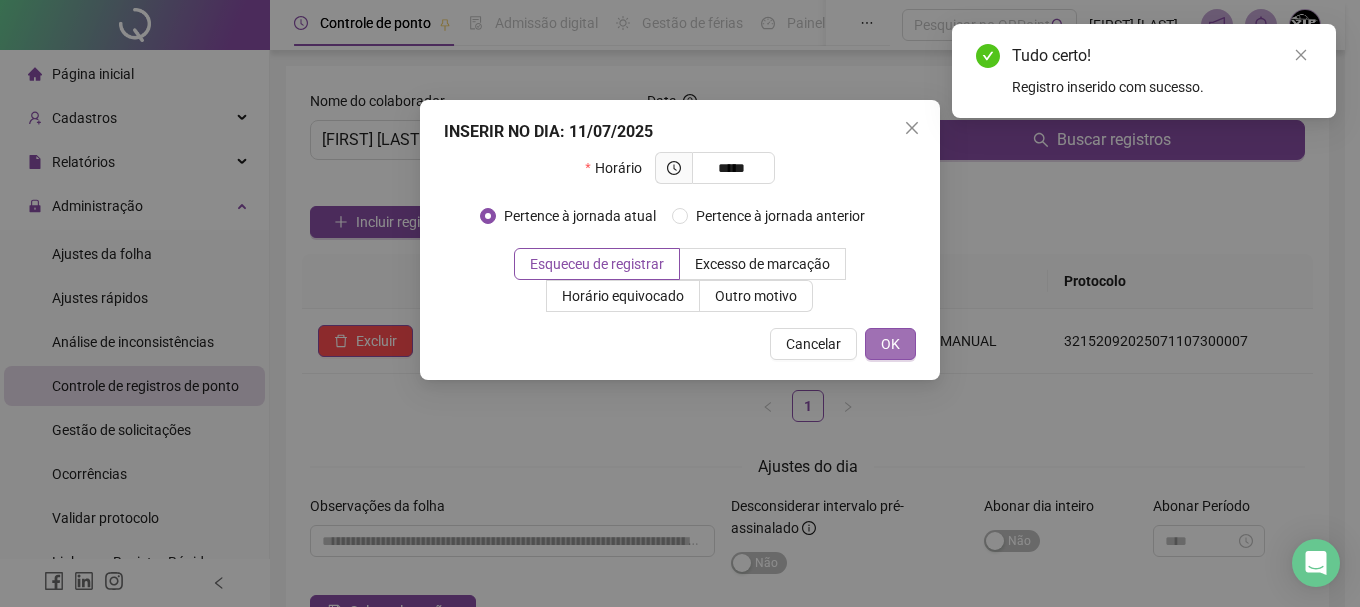 type on "*****" 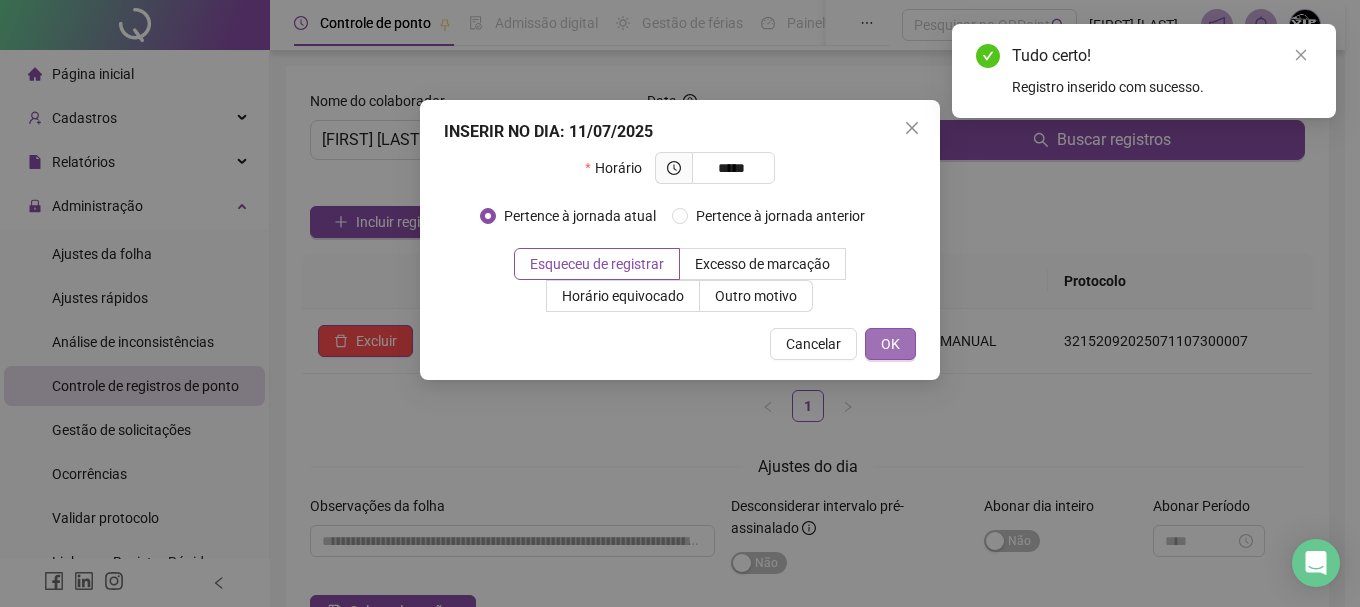 click on "OK" at bounding box center [890, 344] 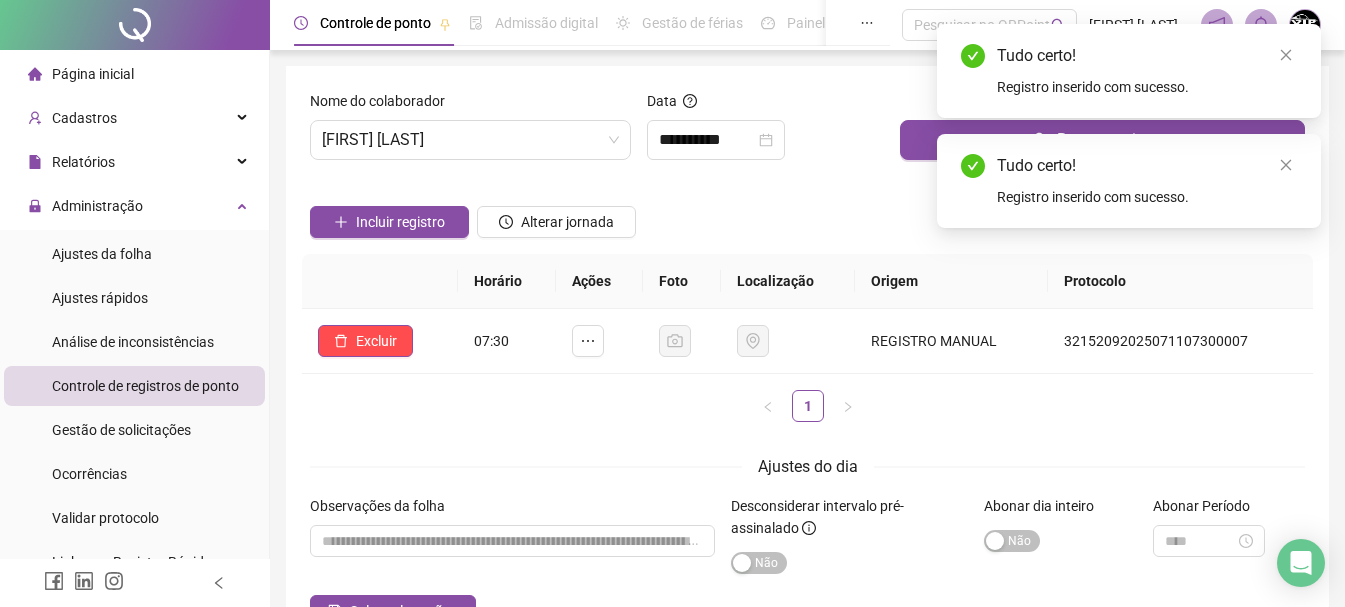 click on "Incluir registro" at bounding box center (400, 222) 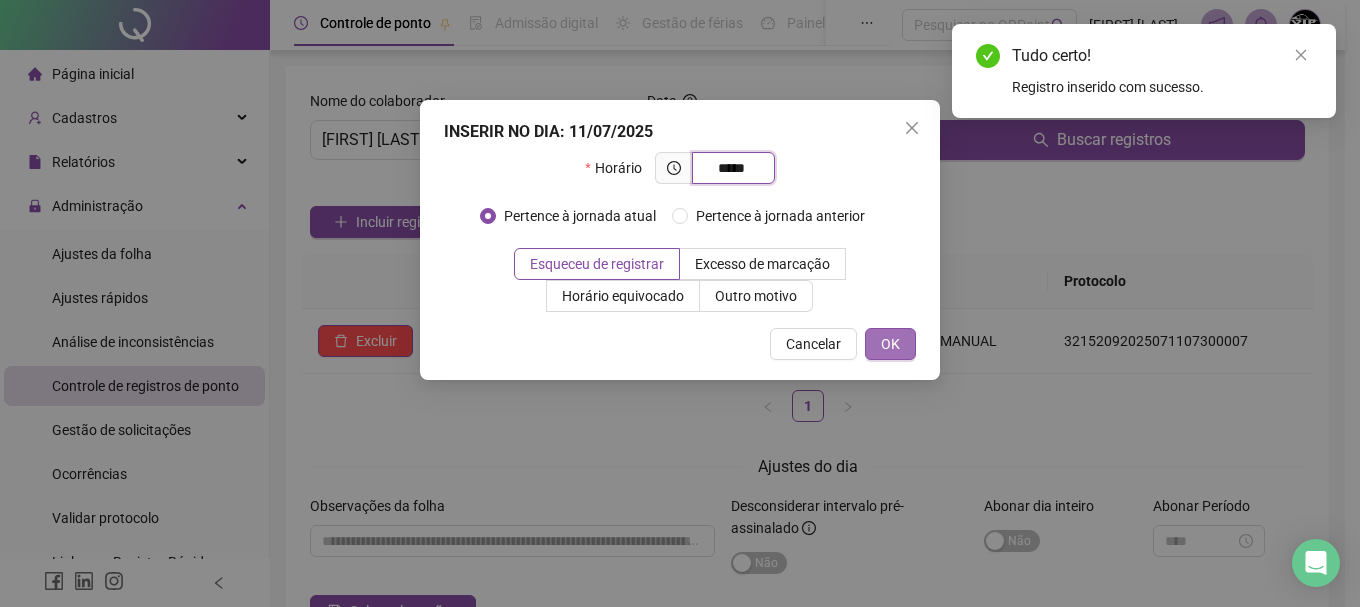 type on "*****" 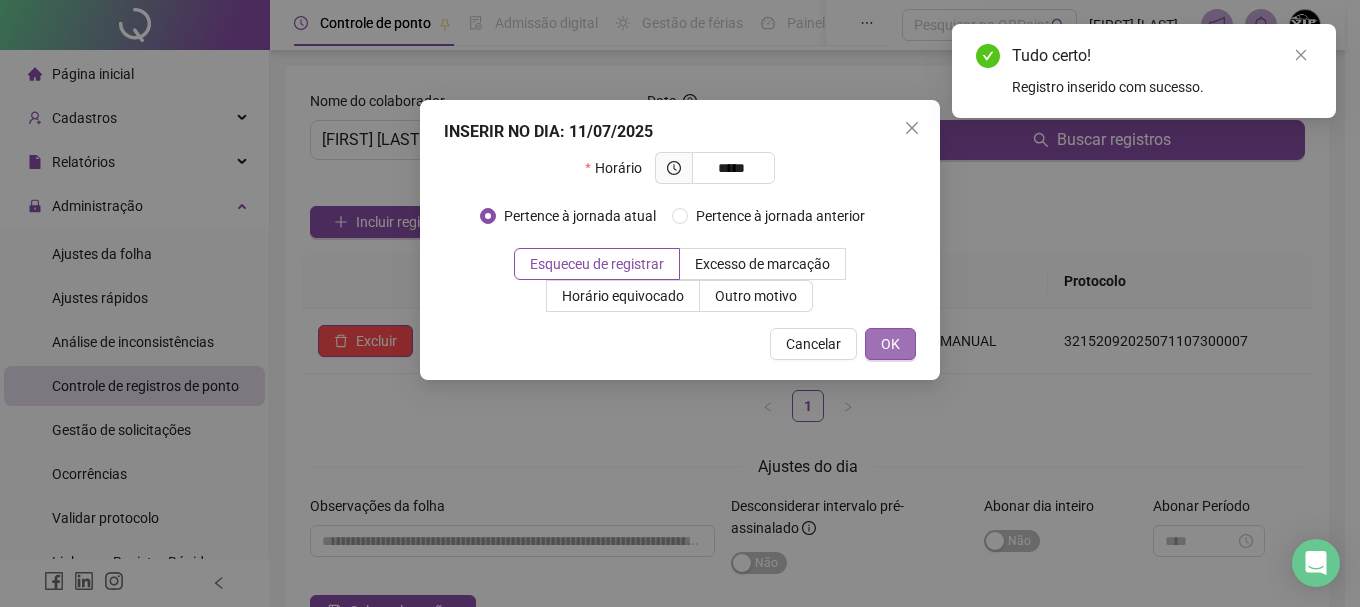click on "OK" at bounding box center (890, 344) 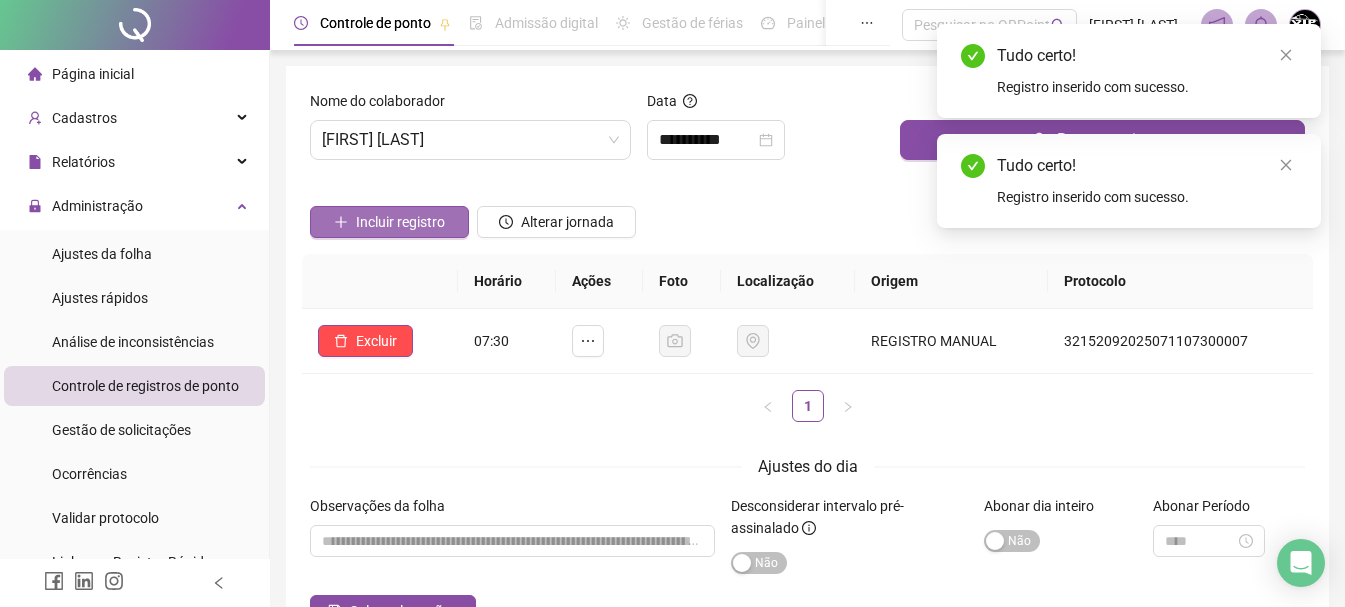 click on "Incluir registro" at bounding box center [400, 222] 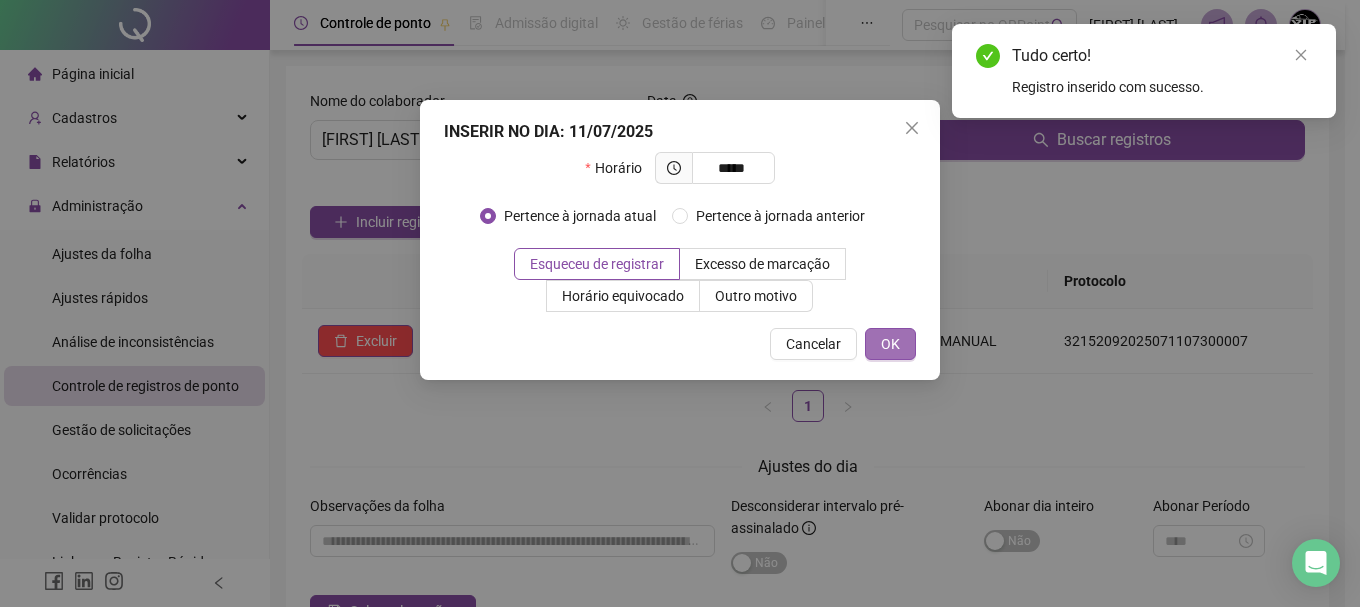 type on "*****" 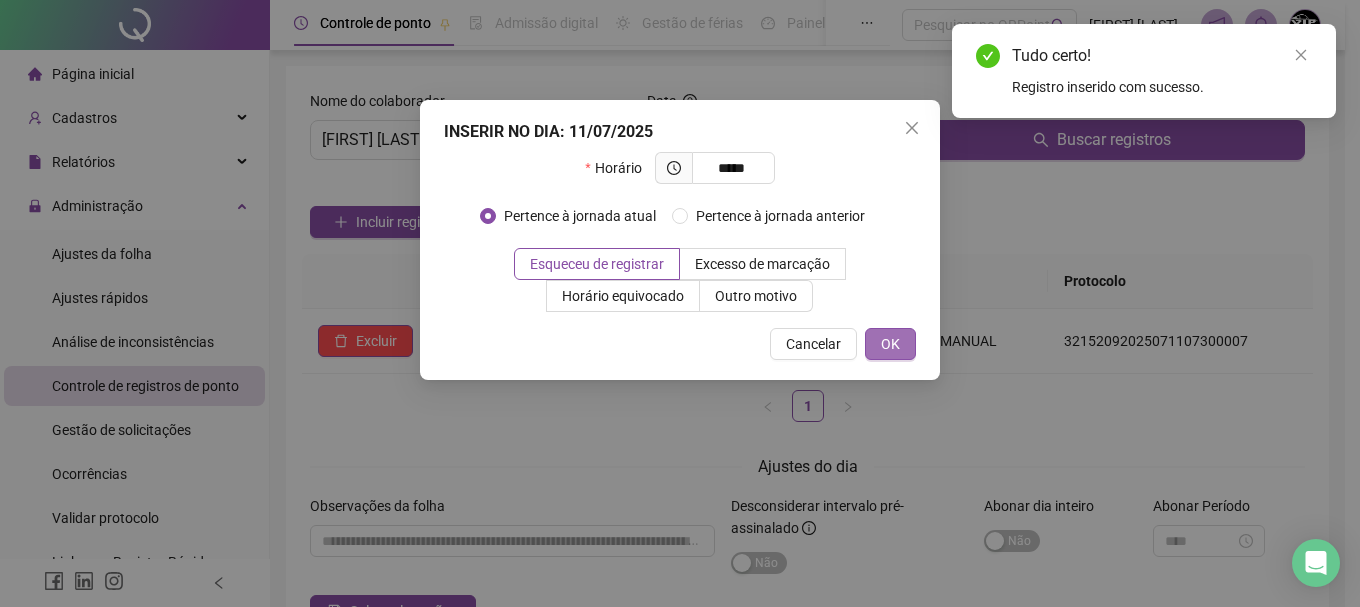 click on "OK" at bounding box center [890, 344] 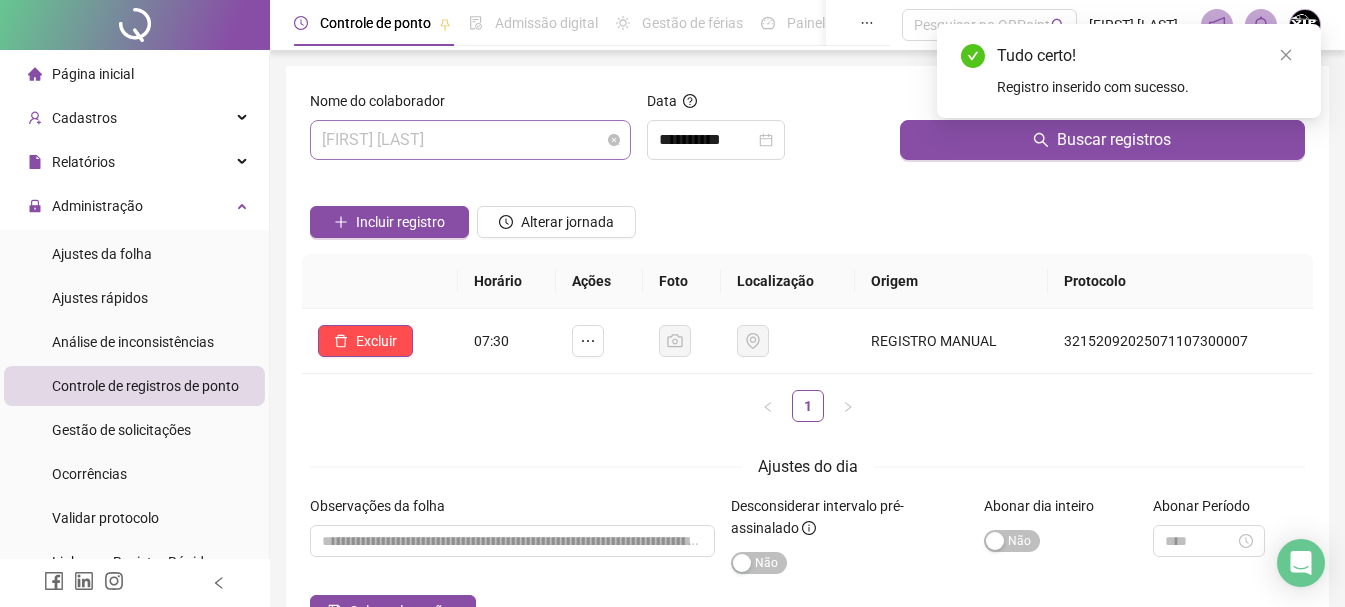 click on "[FIRST] [LAST]" at bounding box center (470, 140) 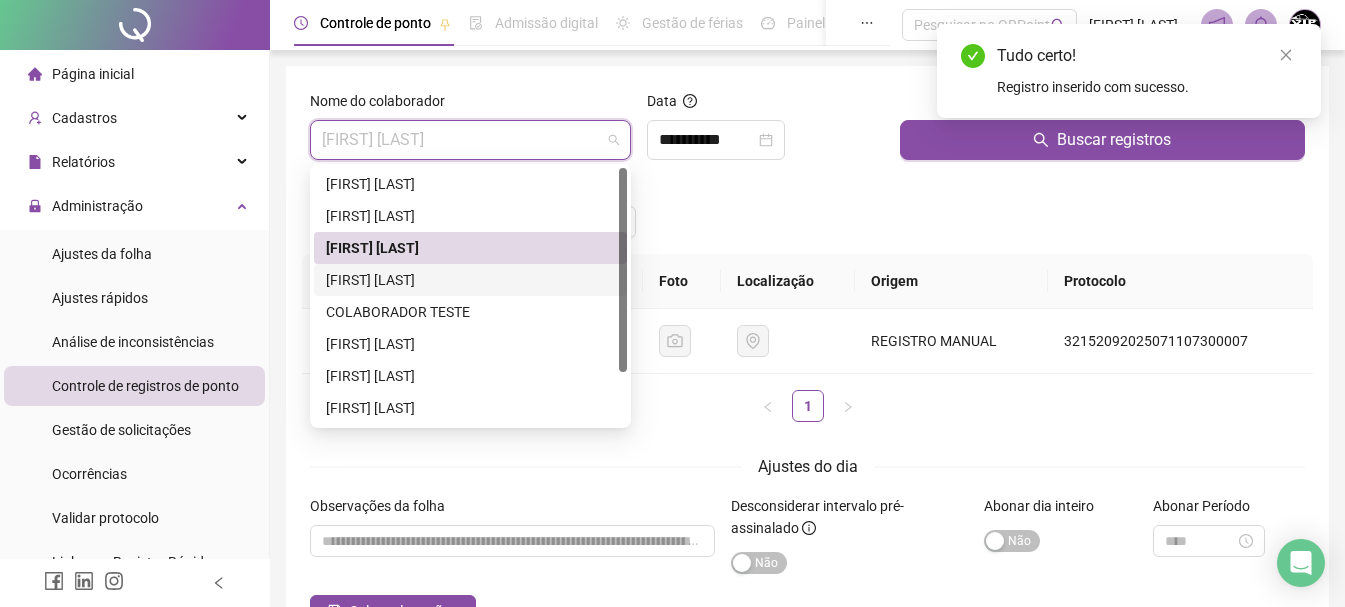 click on "[FIRST] [LAST]" at bounding box center (470, 280) 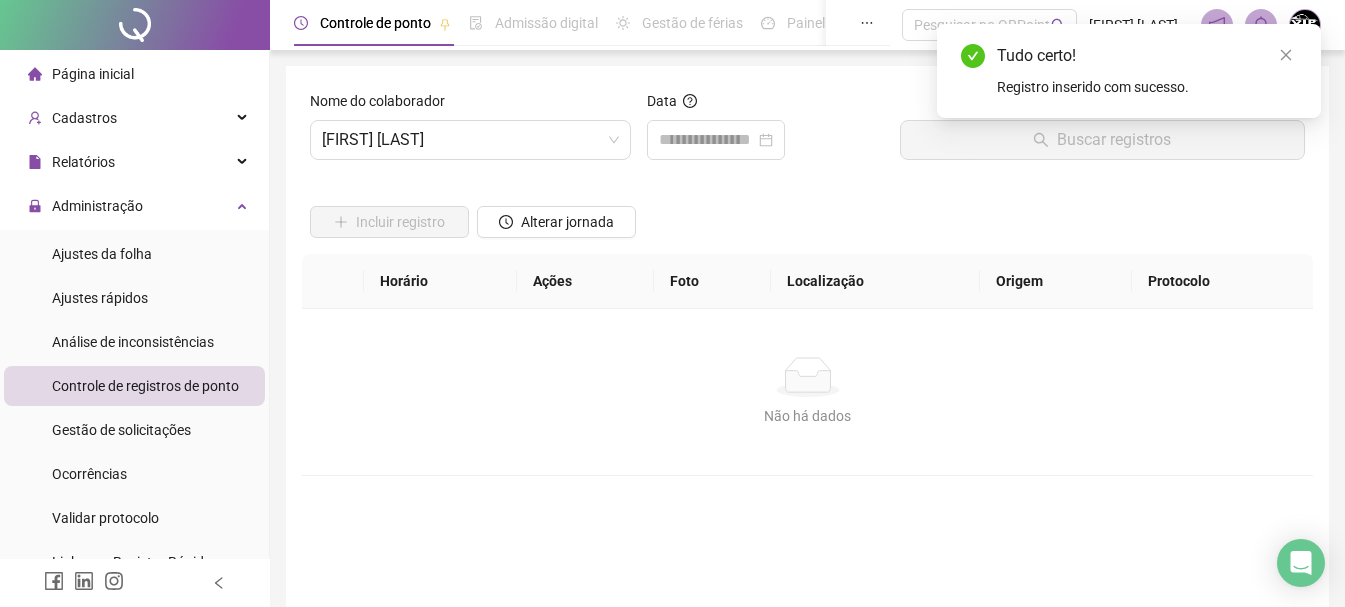 click on "Data" at bounding box center (765, 105) 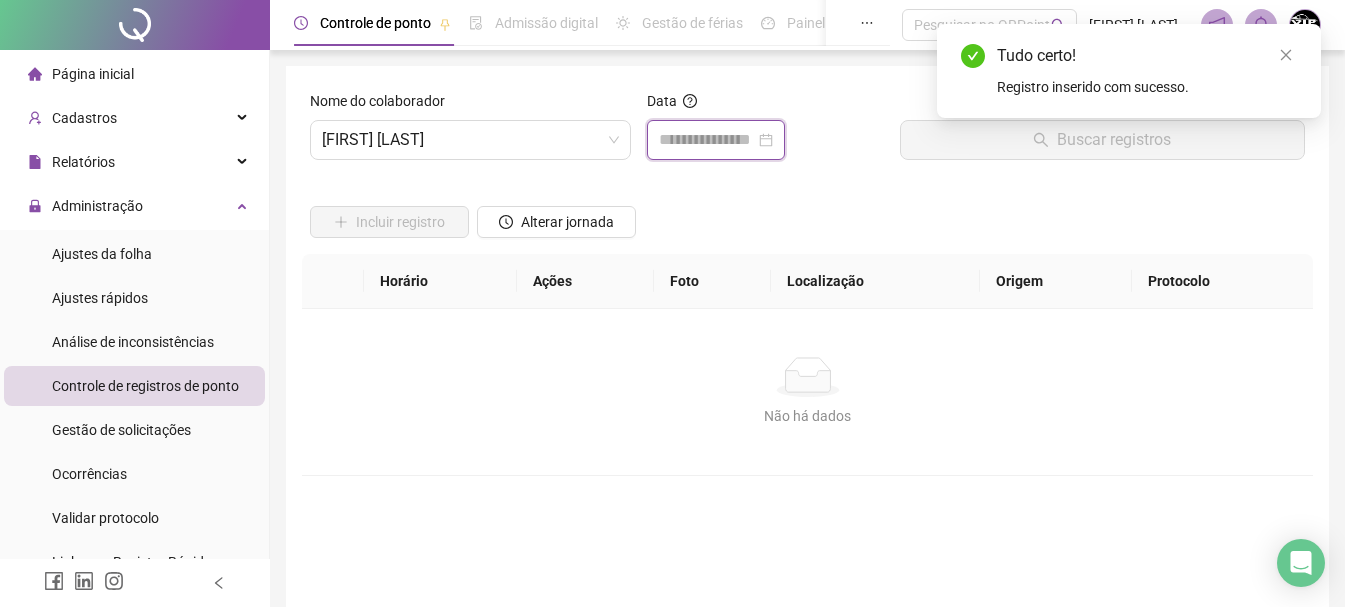 click at bounding box center (707, 140) 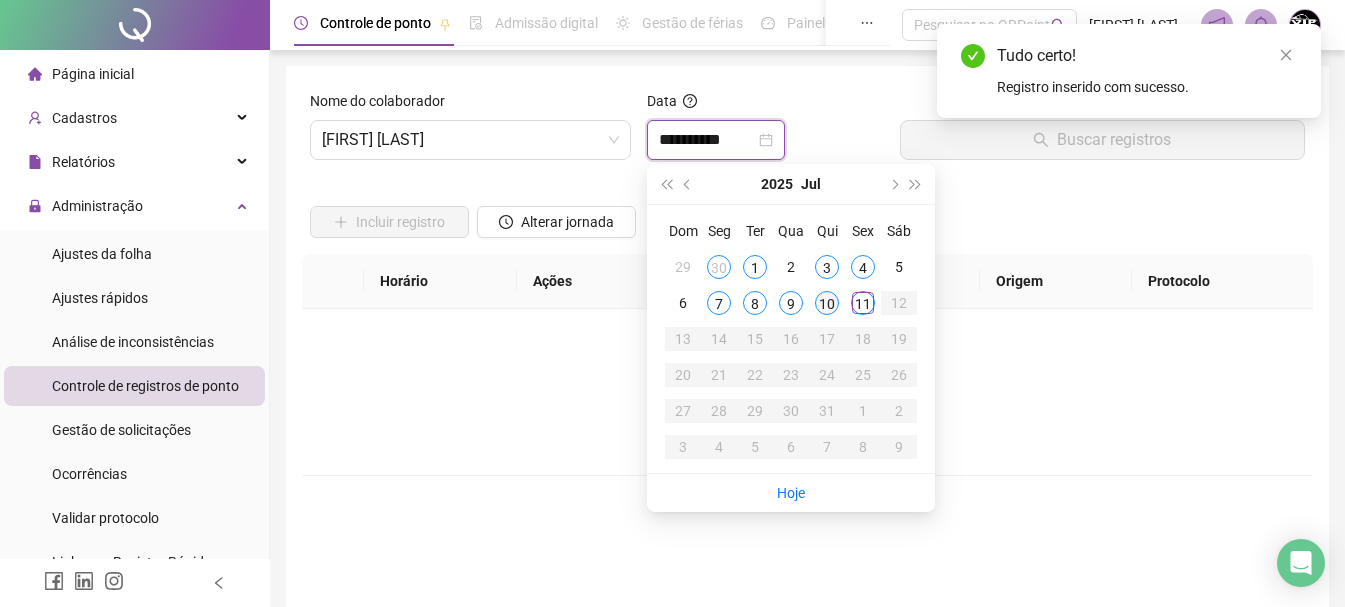 type on "**********" 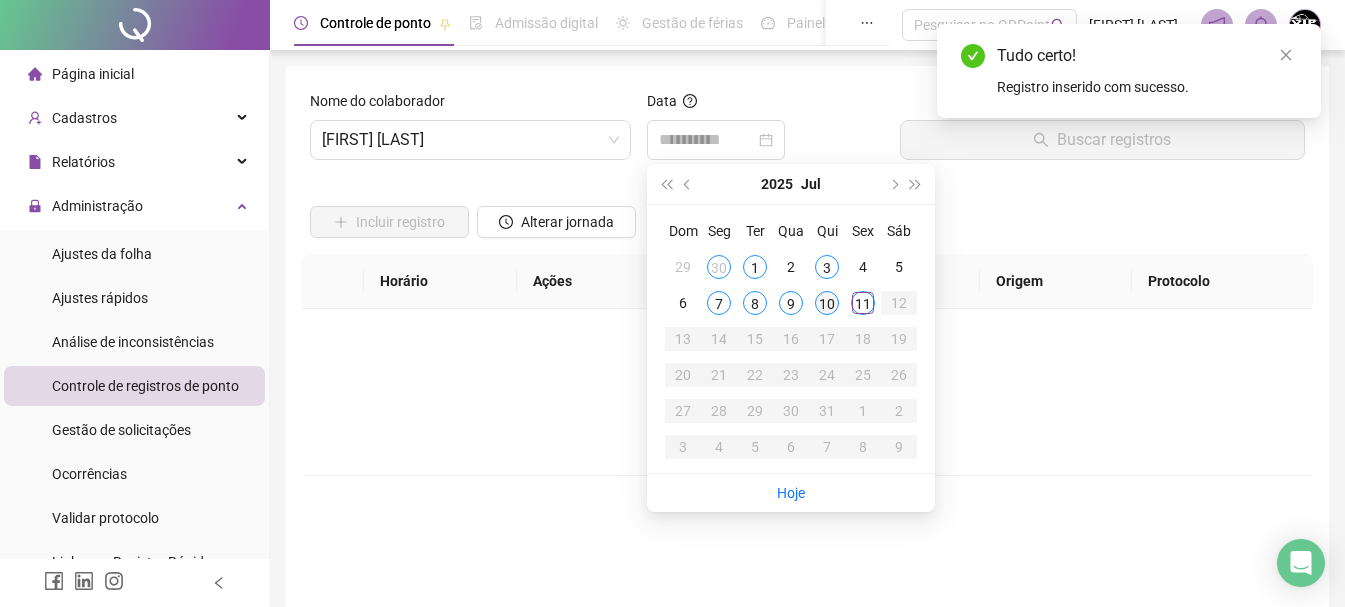 click on "10" at bounding box center (827, 303) 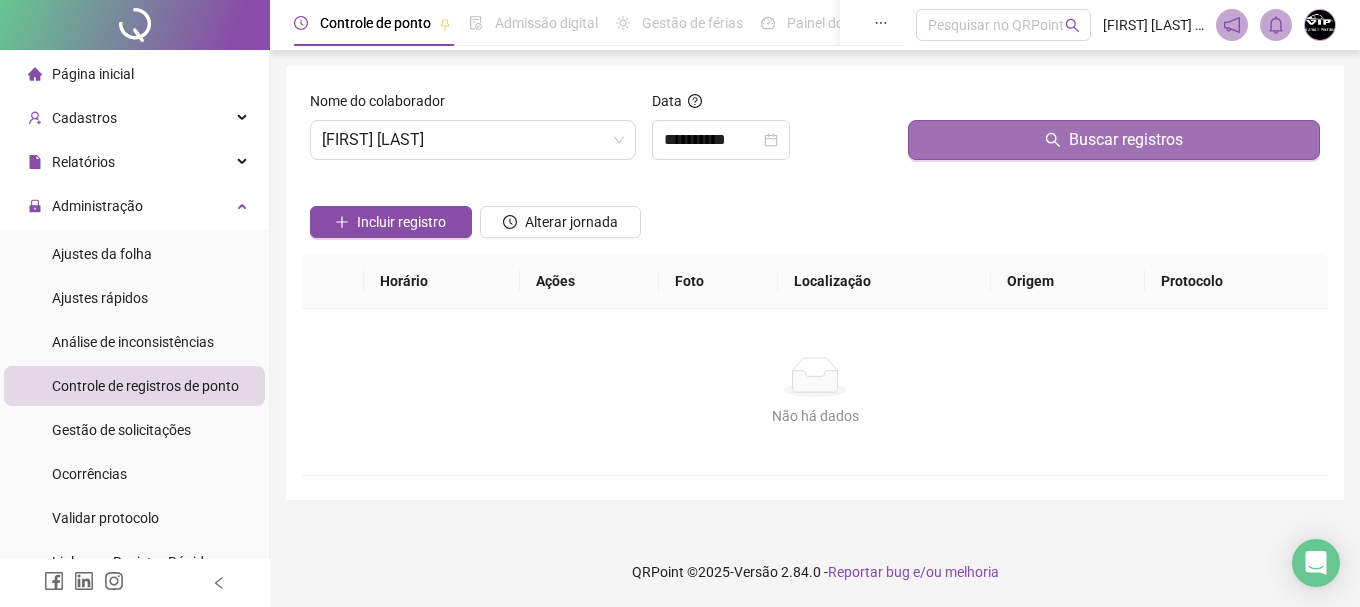 click on "Buscar registros" at bounding box center (1114, 140) 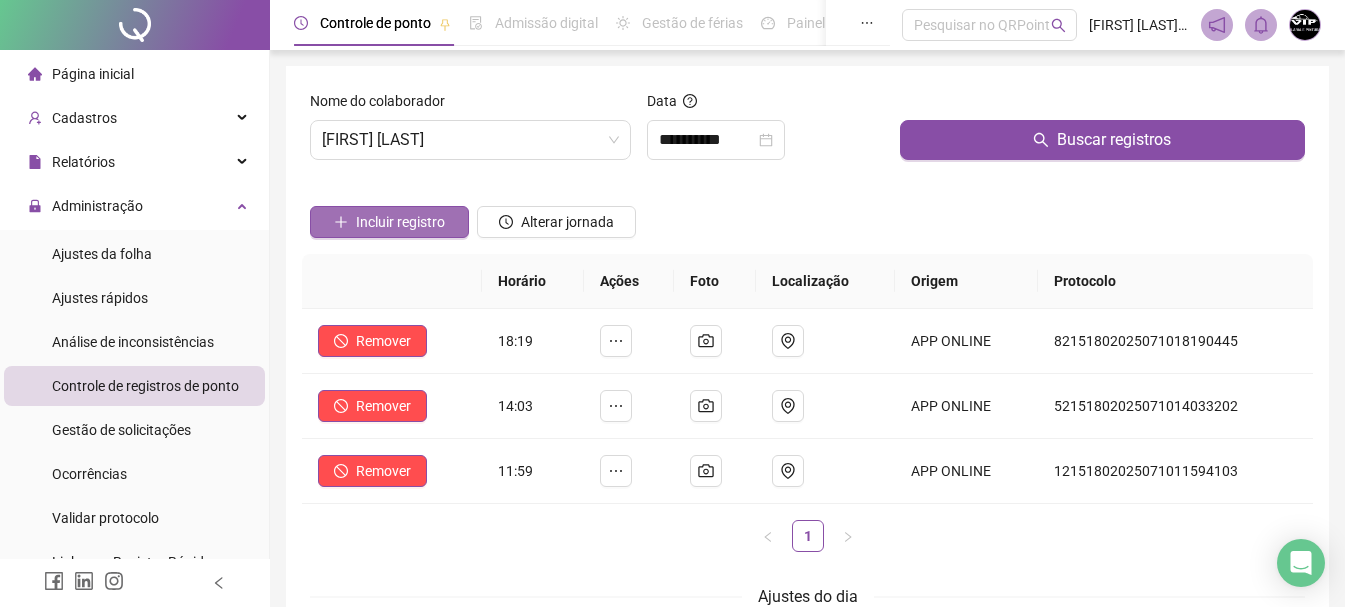 click on "Incluir registro" at bounding box center (400, 222) 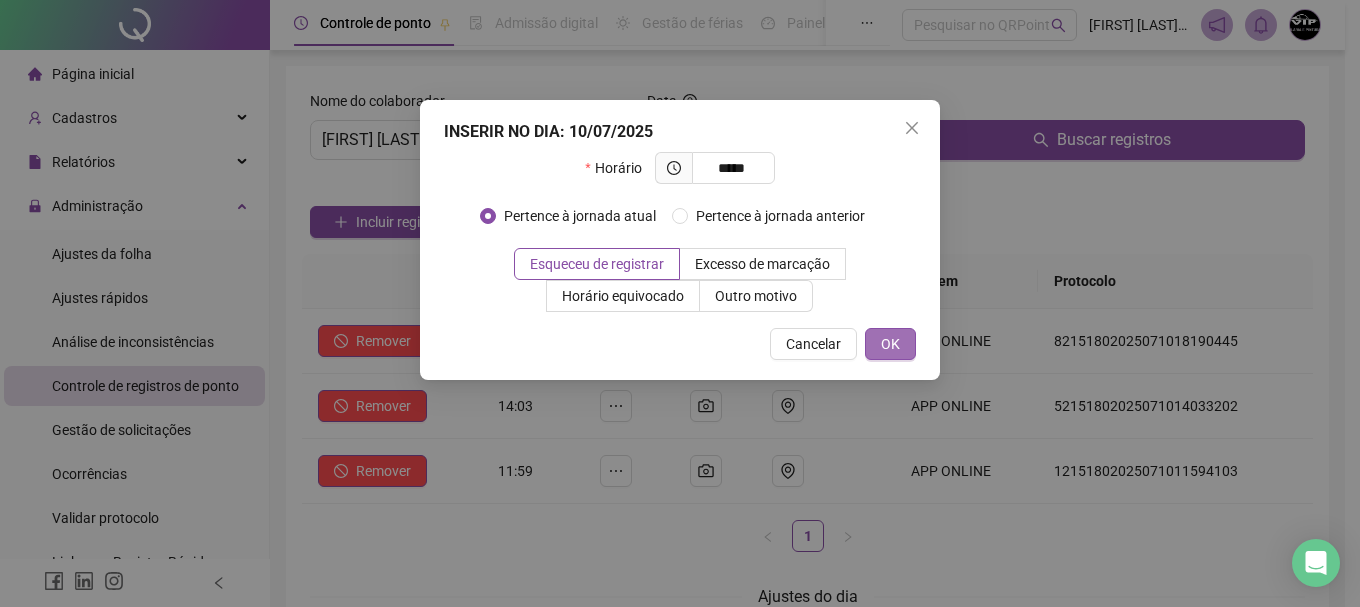type on "*****" 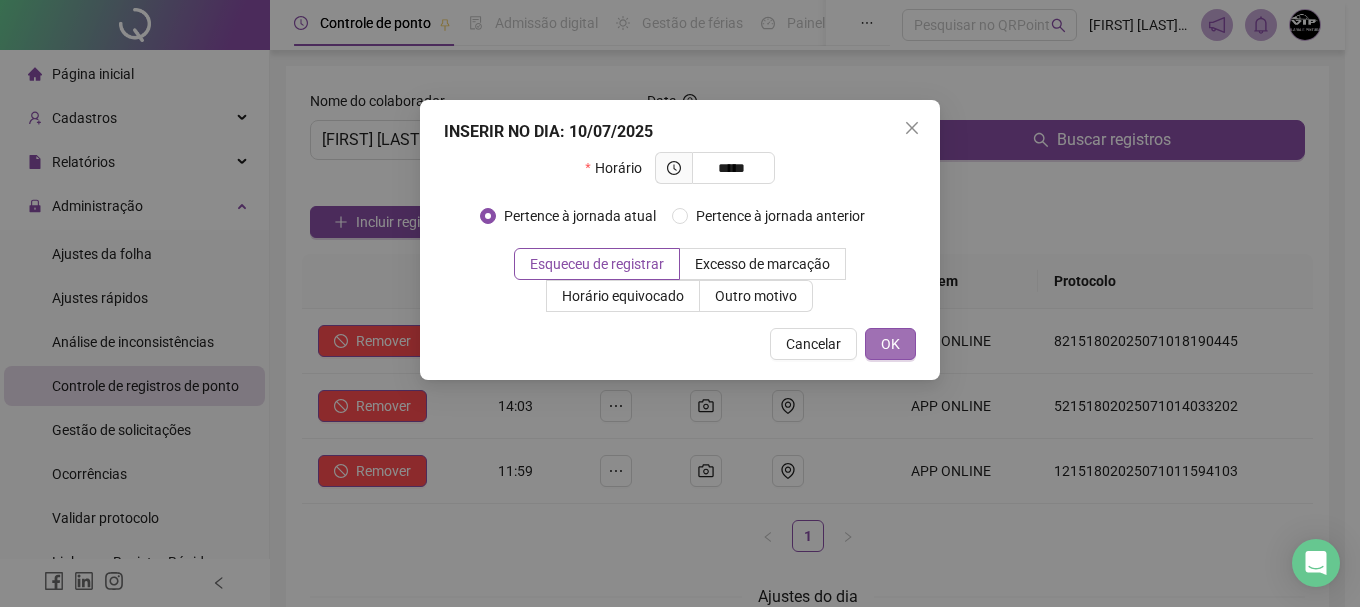click on "OK" at bounding box center (890, 344) 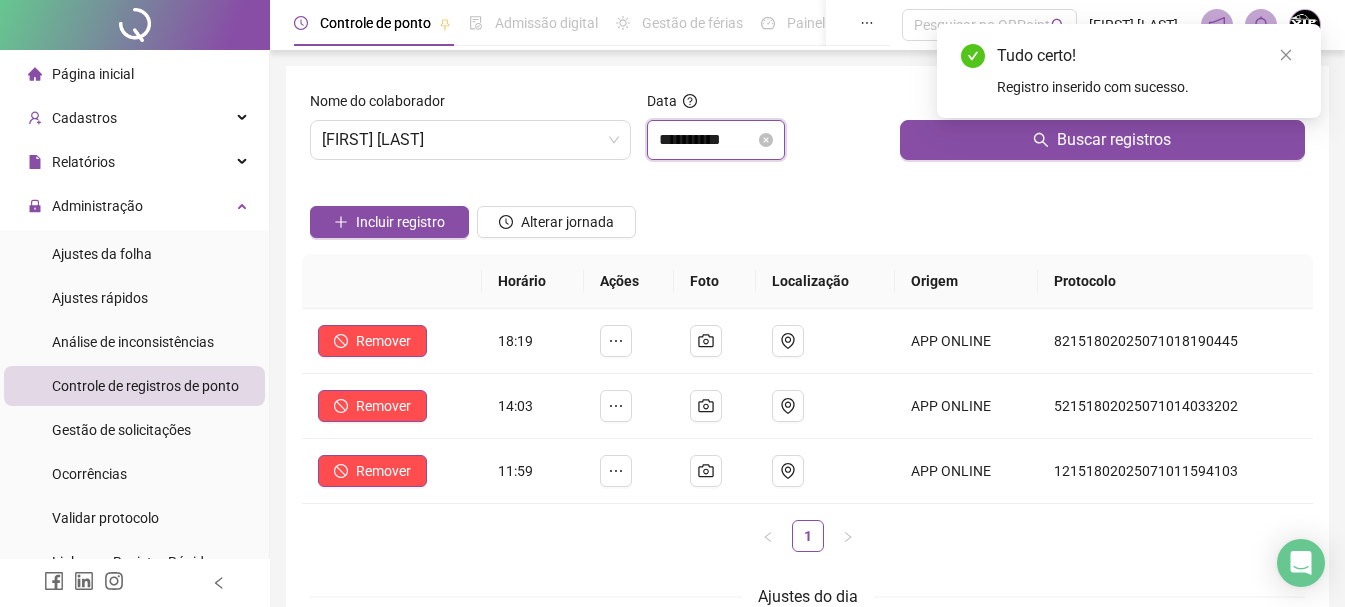 click on "**********" at bounding box center [707, 140] 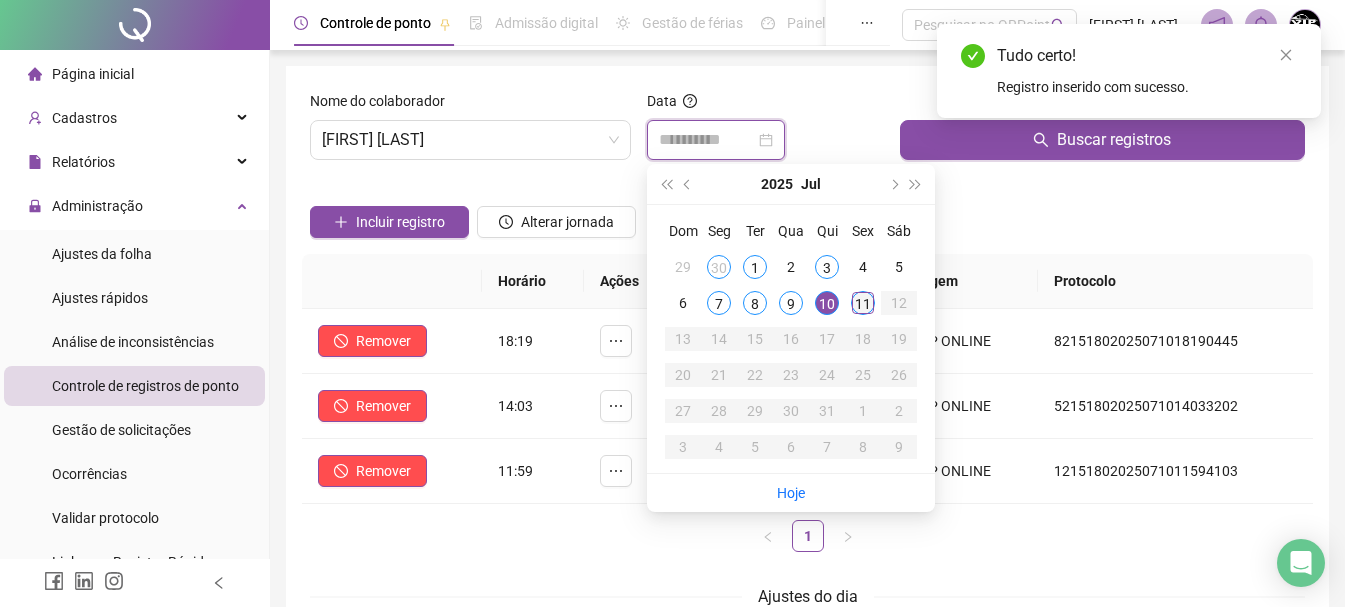 type on "**********" 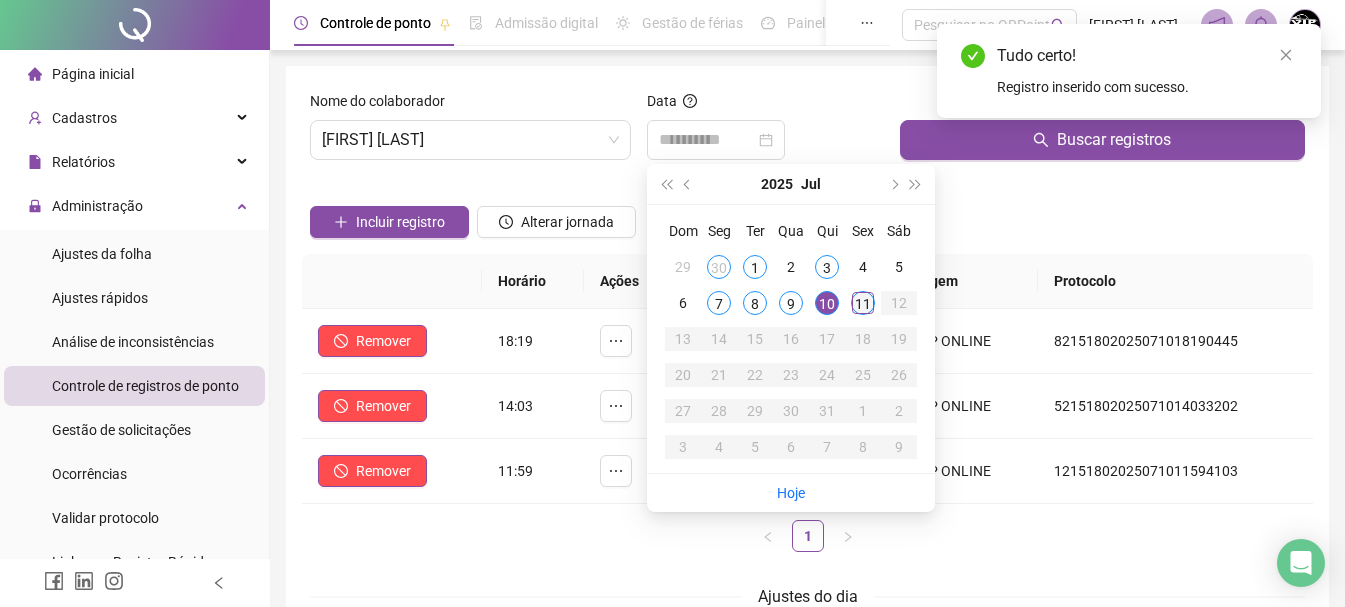 click on "11" at bounding box center (863, 303) 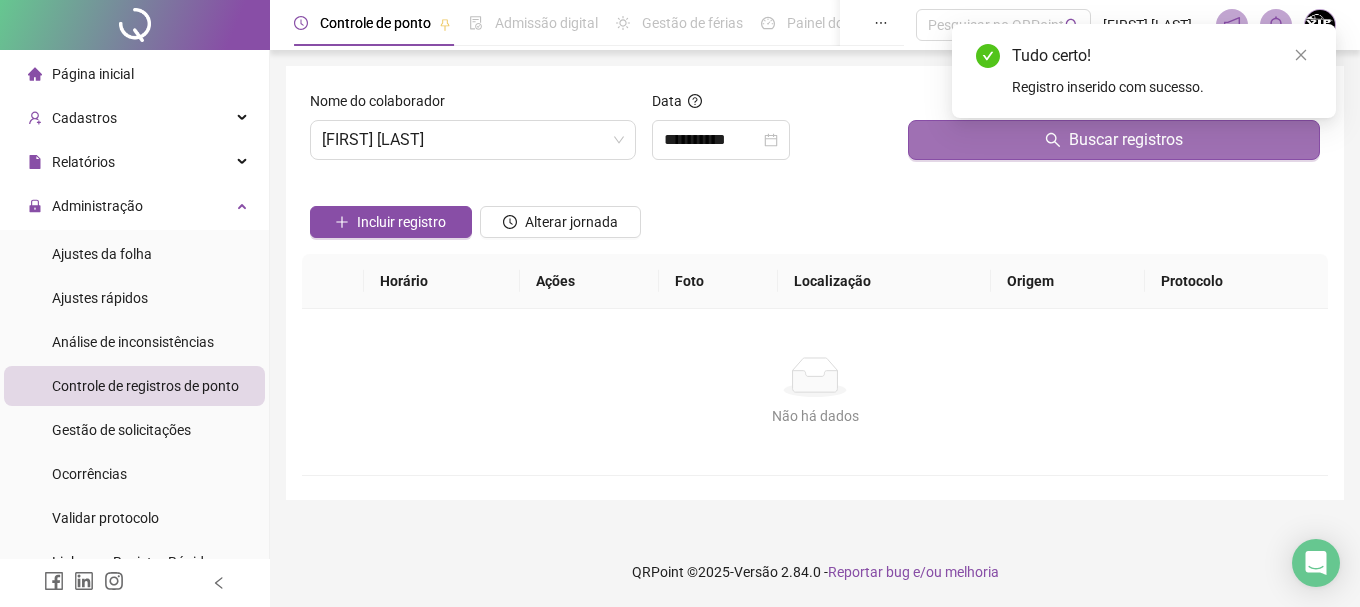 click on "Buscar registros" at bounding box center [1114, 140] 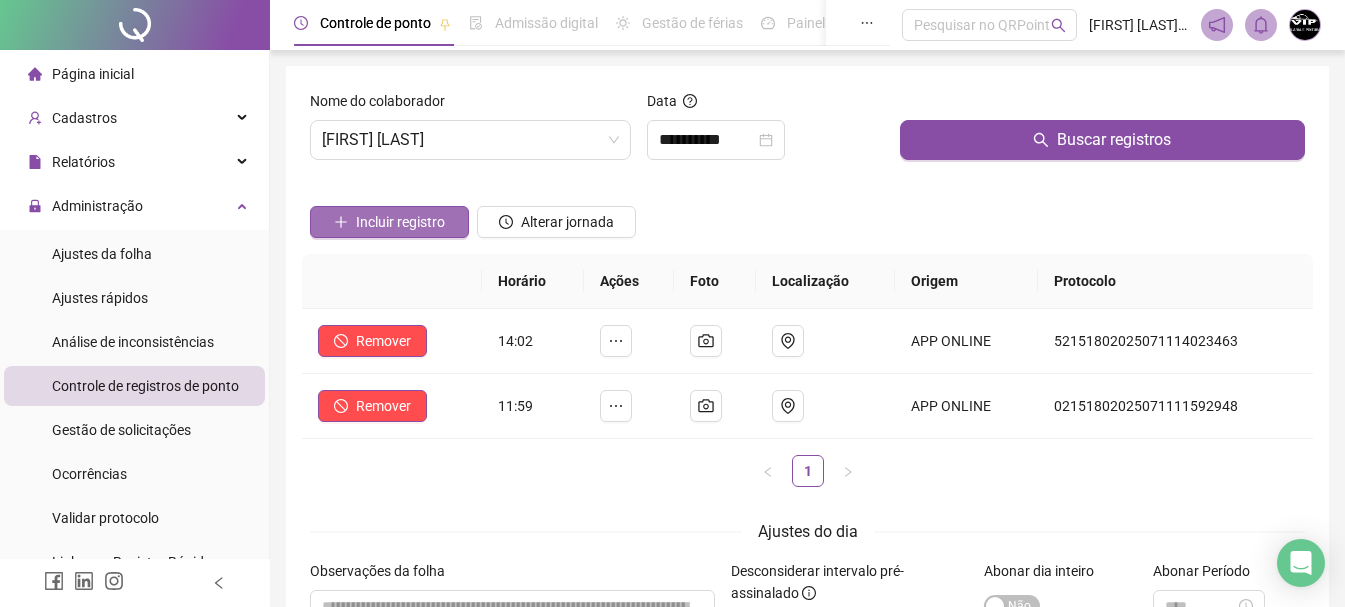 click on "Incluir registro" at bounding box center [400, 222] 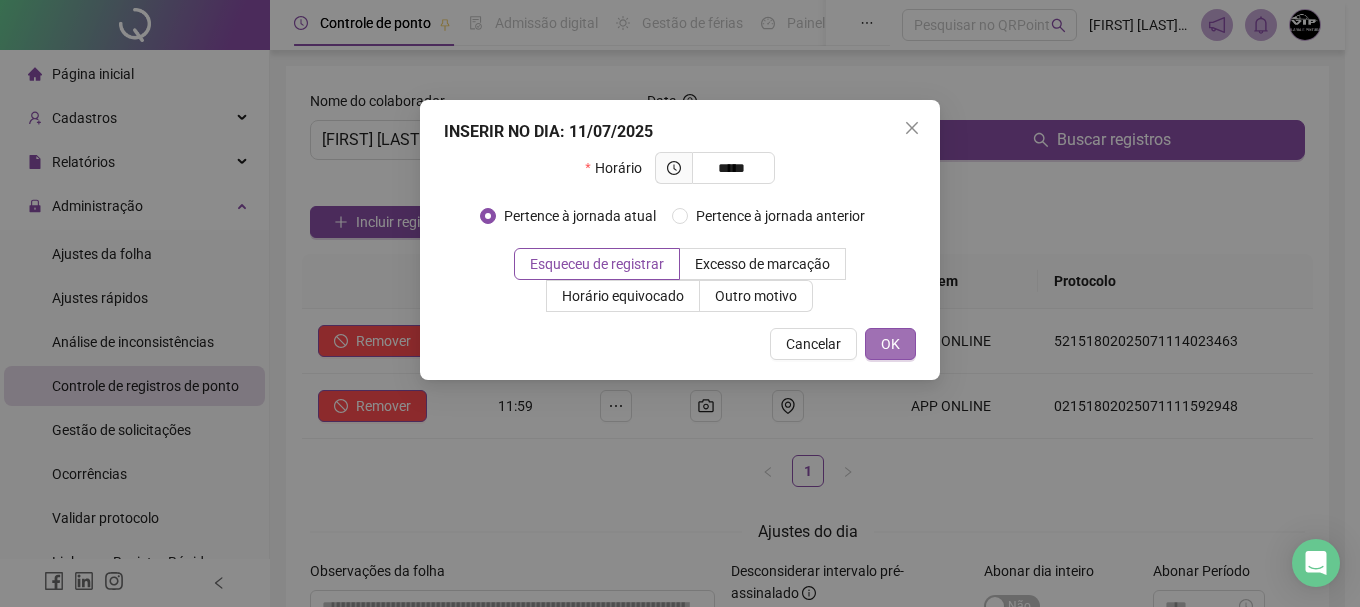 type on "*****" 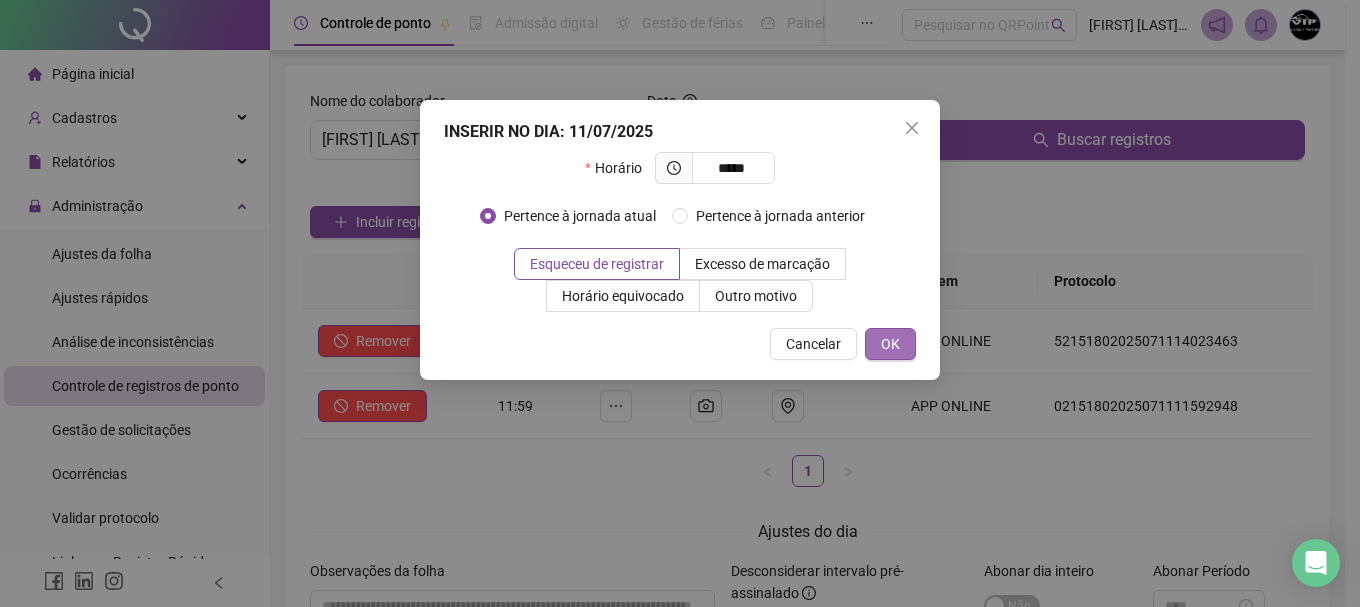 click on "OK" at bounding box center [890, 344] 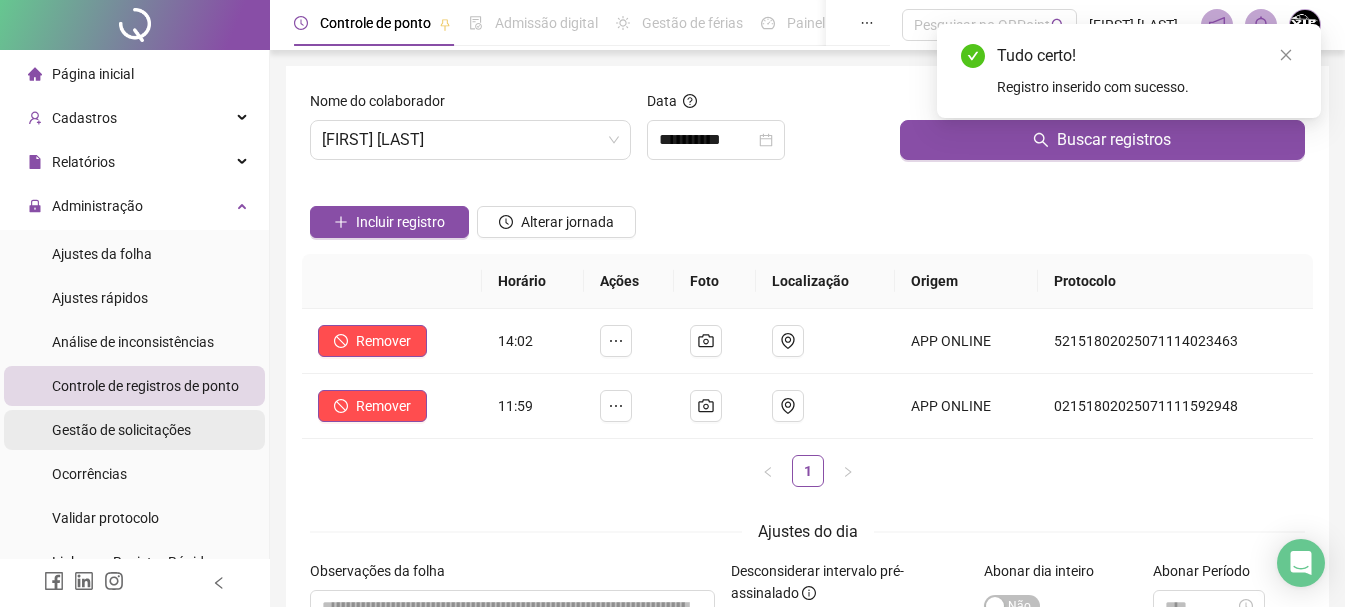 click on "Gestão de solicitações" at bounding box center (121, 430) 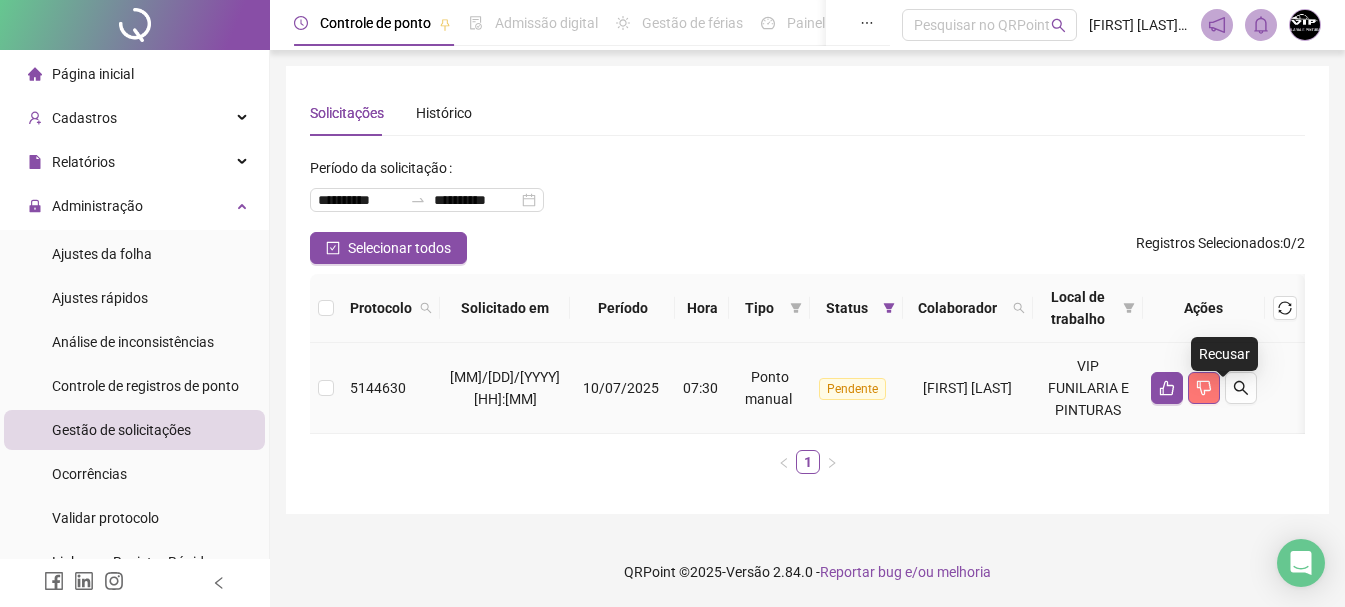 click 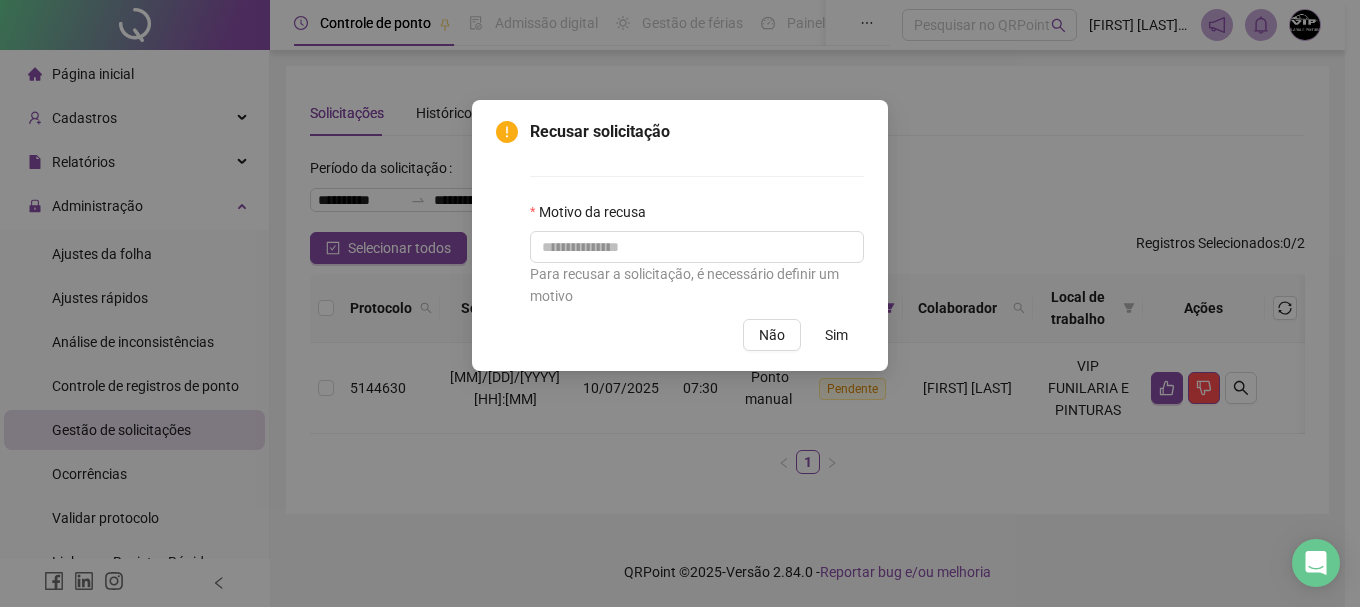 click on "Sim" at bounding box center [836, 335] 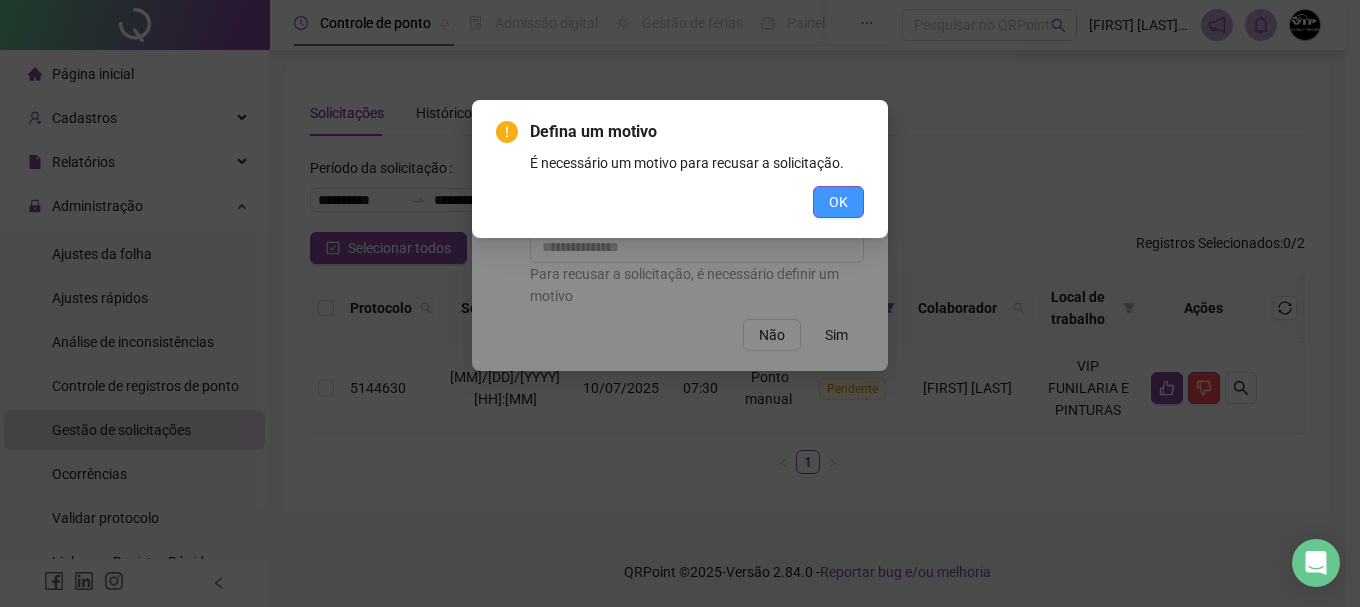 click on "OK" at bounding box center (838, 202) 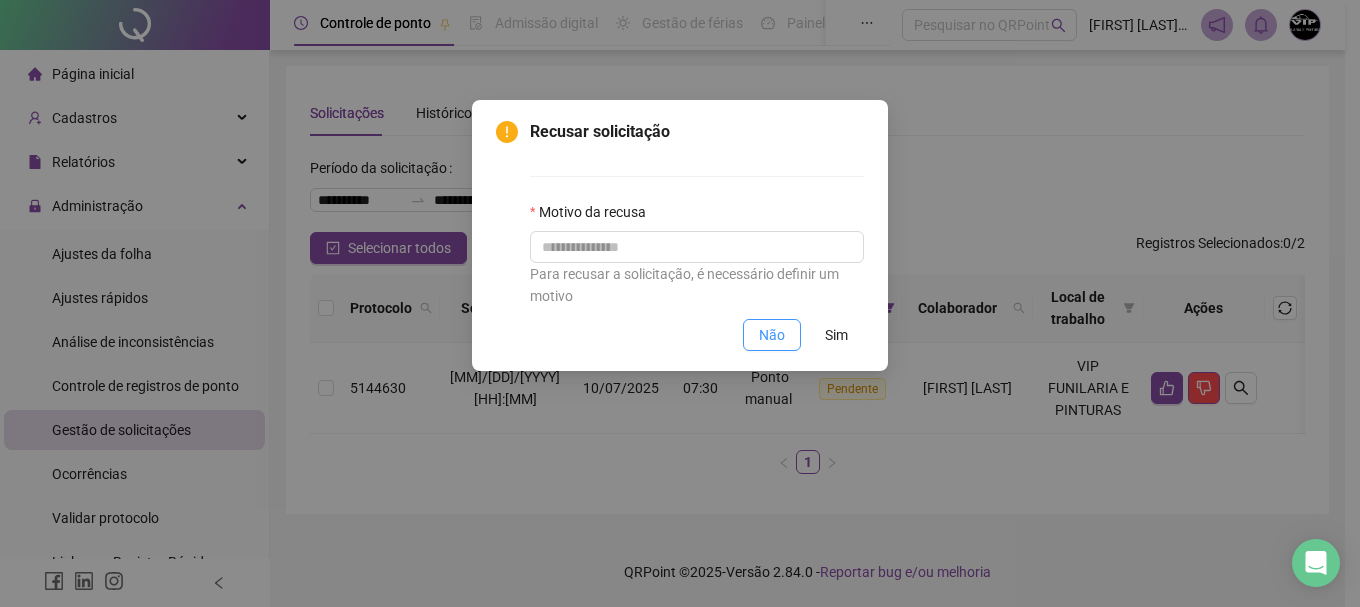 click on "Não" at bounding box center [772, 335] 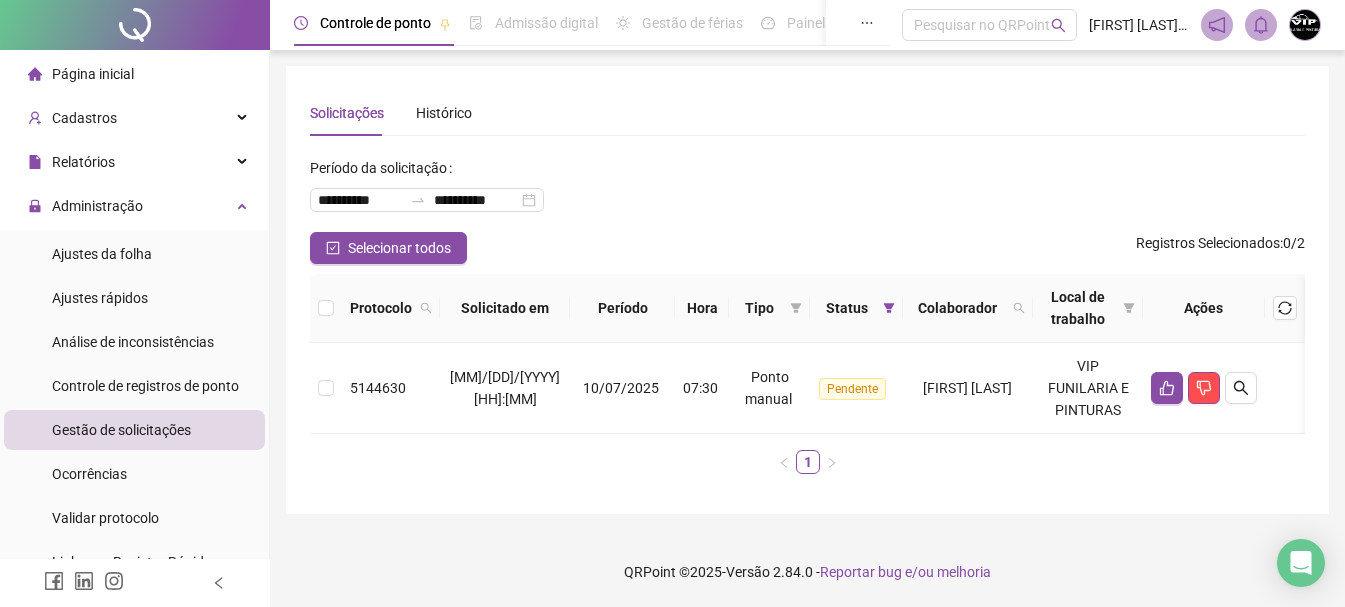 click on "Gestão de solicitações" at bounding box center (121, 430) 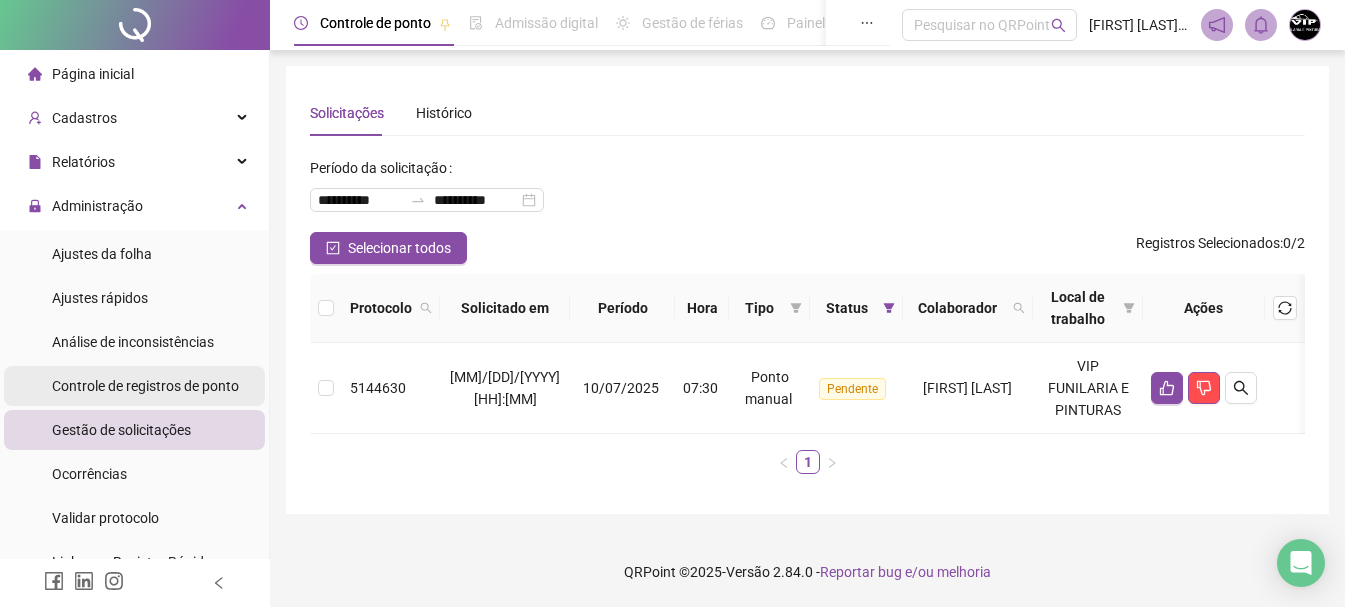 click on "Controle de registros de ponto" at bounding box center [145, 386] 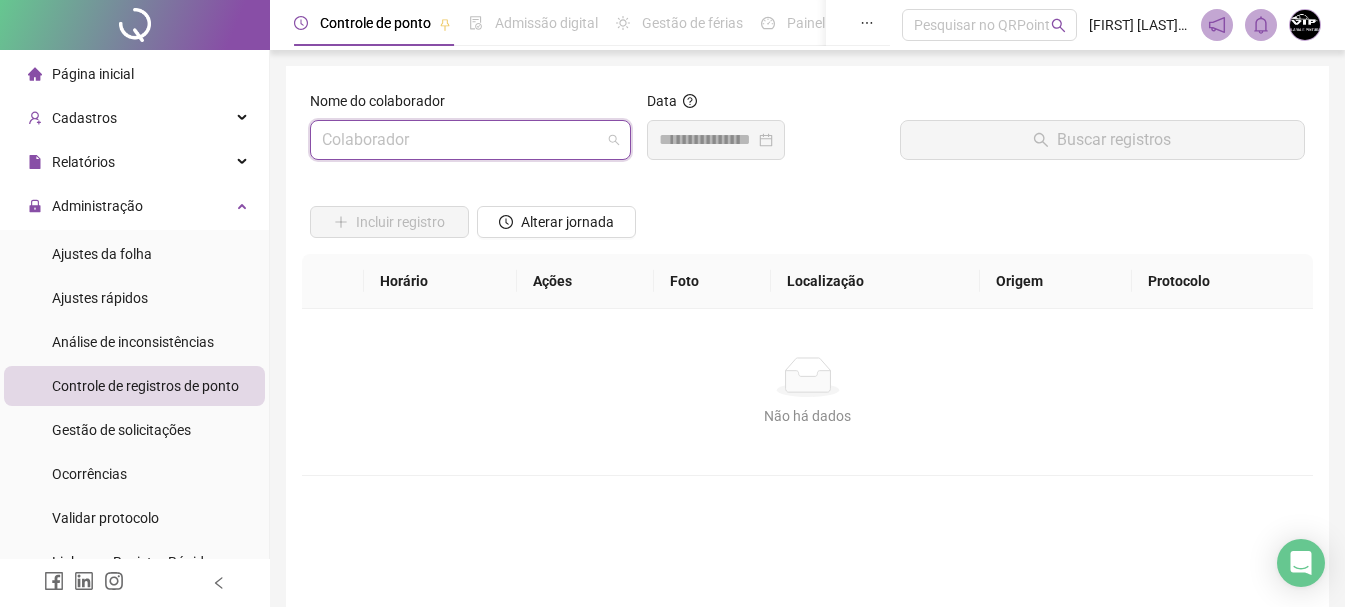 click at bounding box center (464, 140) 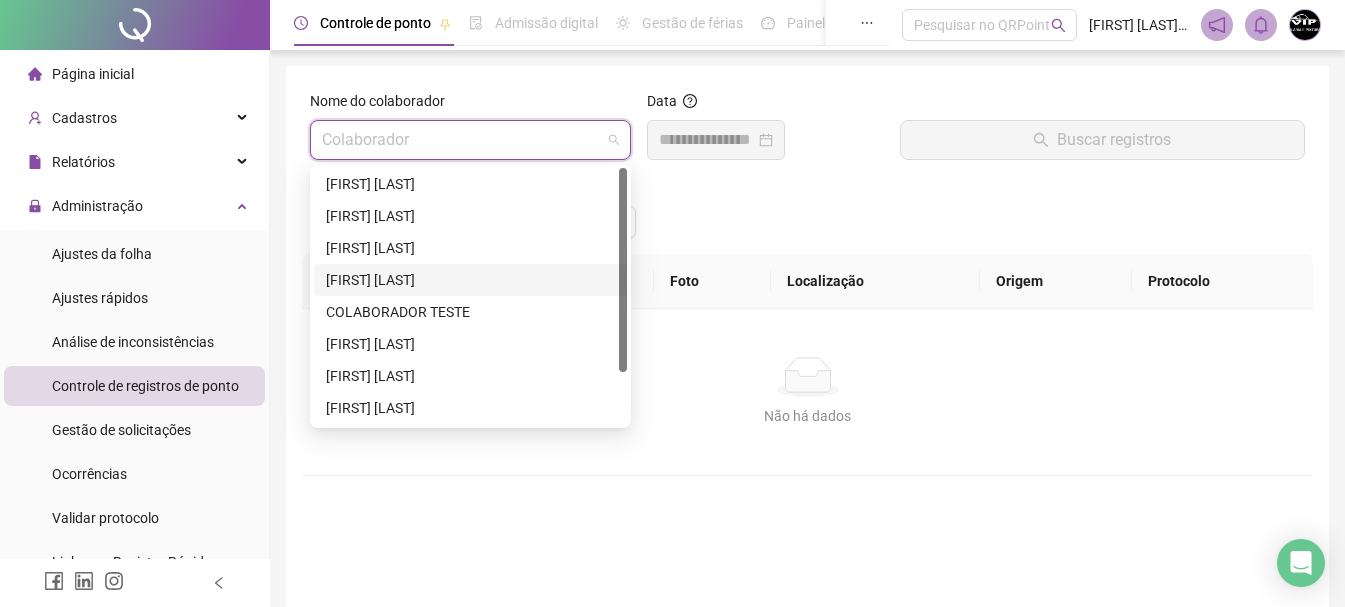click on "[FIRST] [LAST]" at bounding box center (470, 280) 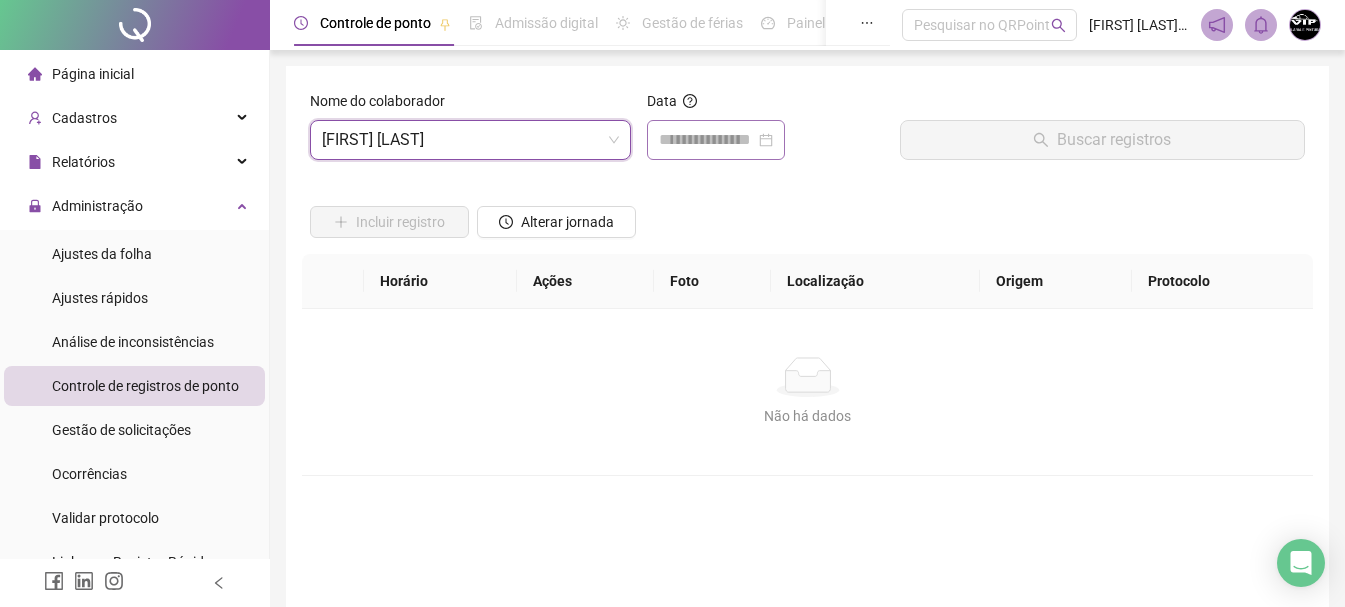 click at bounding box center (716, 140) 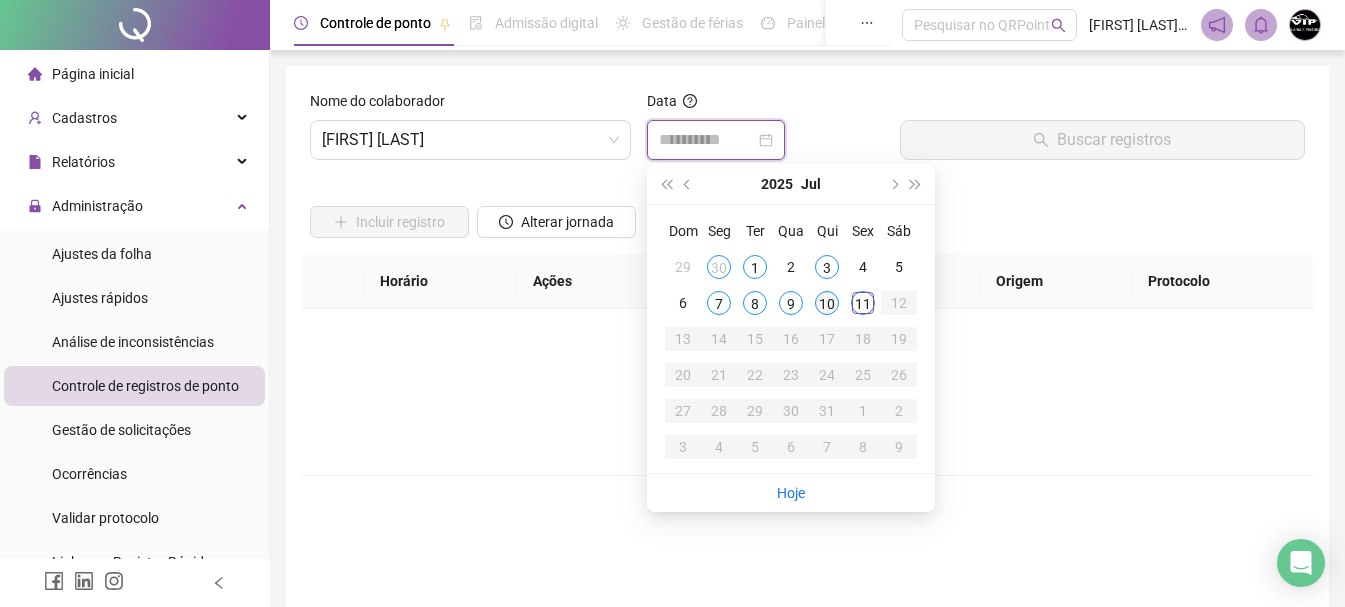 type on "**********" 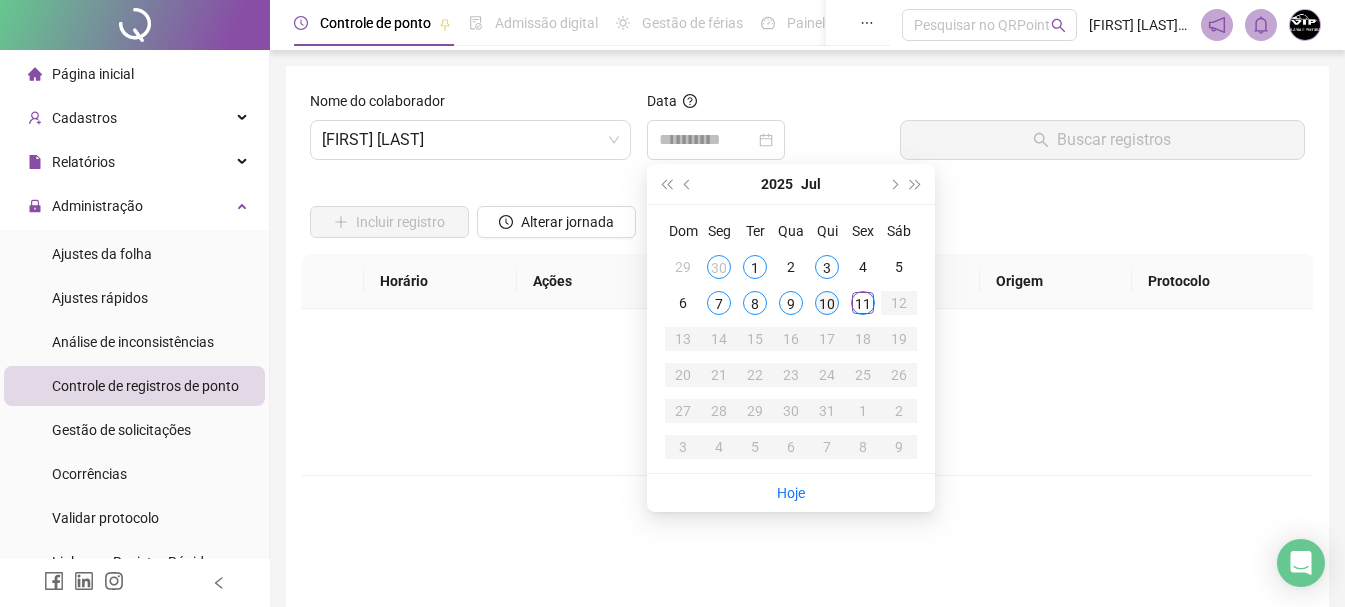 click on "10" at bounding box center (827, 303) 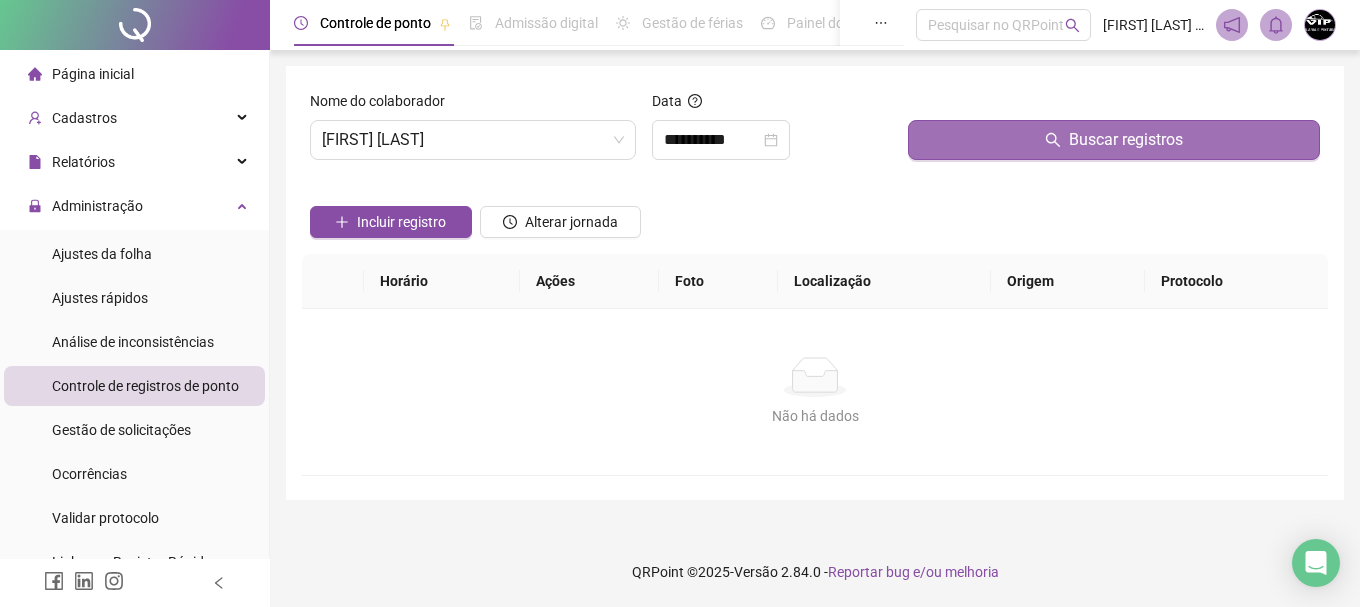 click on "Buscar registros" at bounding box center [1114, 140] 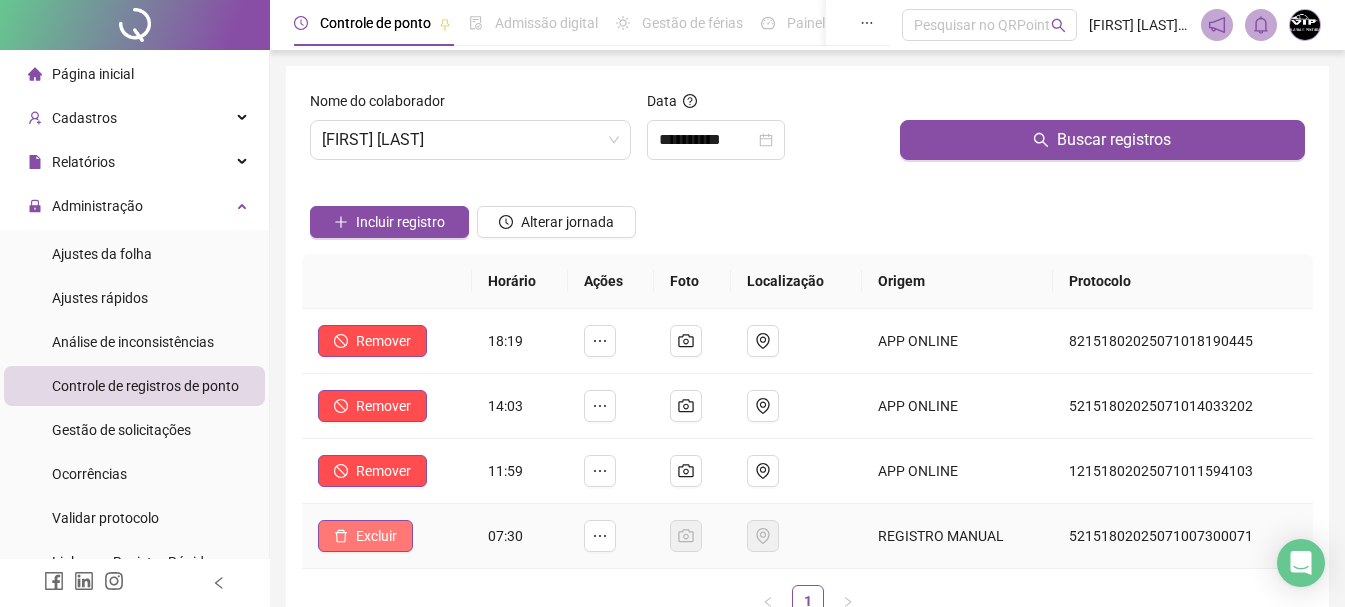 click on "Excluir" at bounding box center (376, 536) 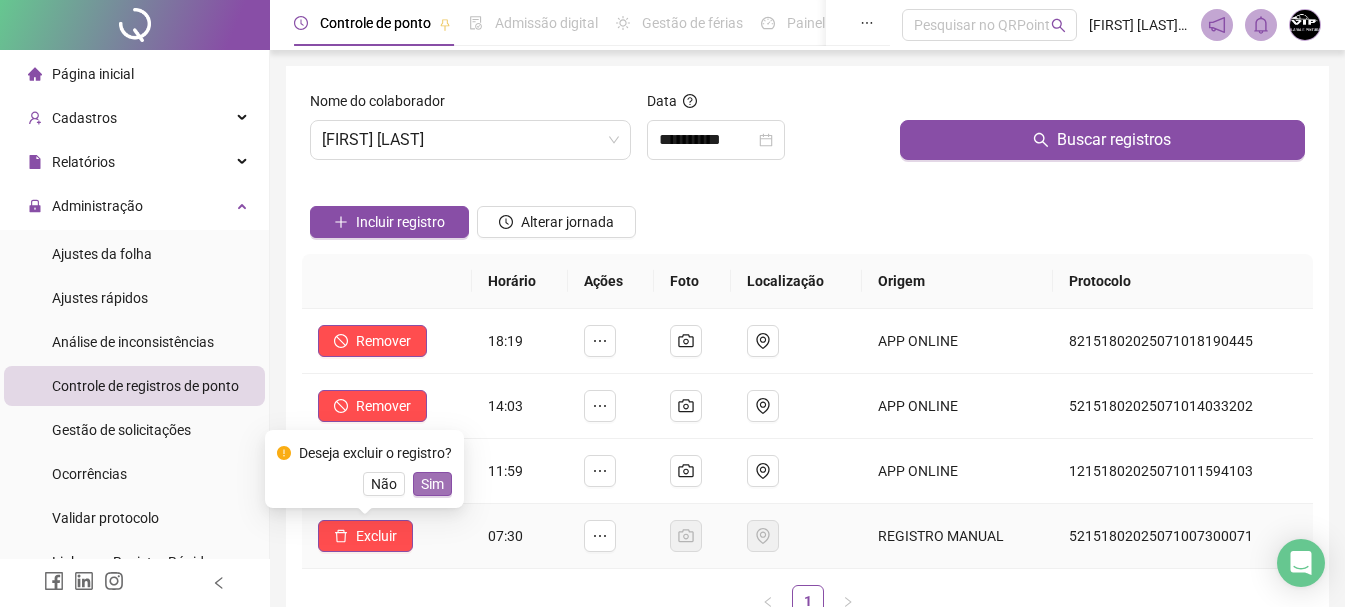 click on "Sim" at bounding box center [432, 484] 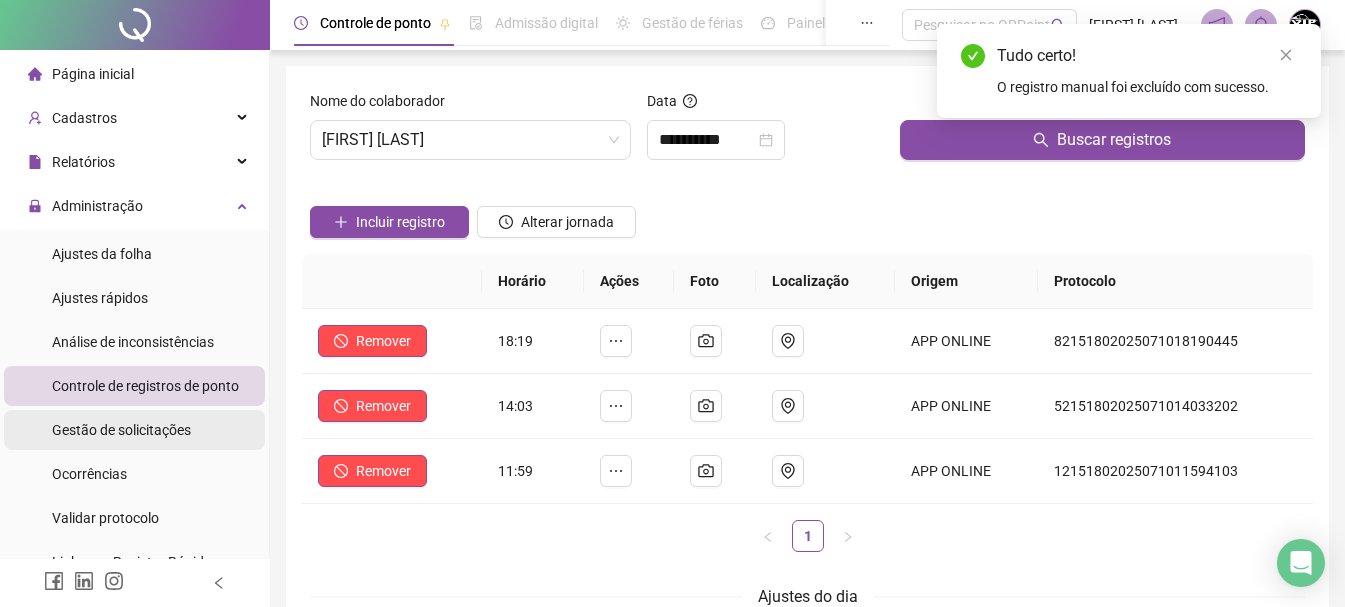 click on "Gestão de solicitações" at bounding box center (121, 430) 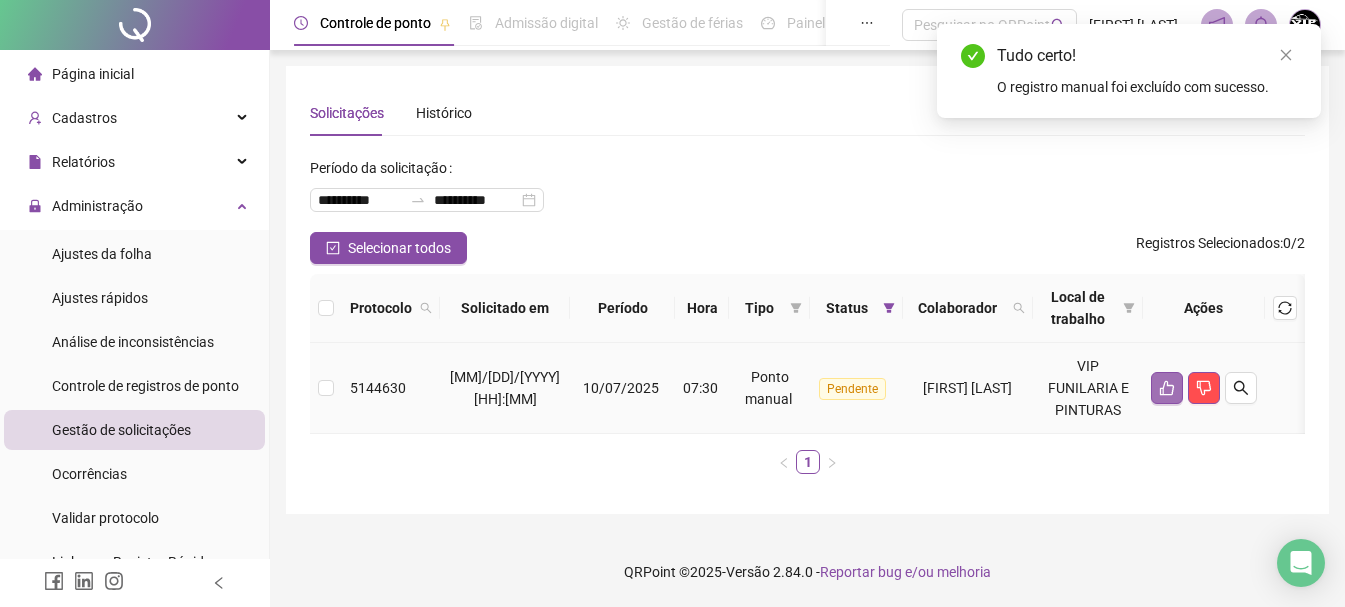 click 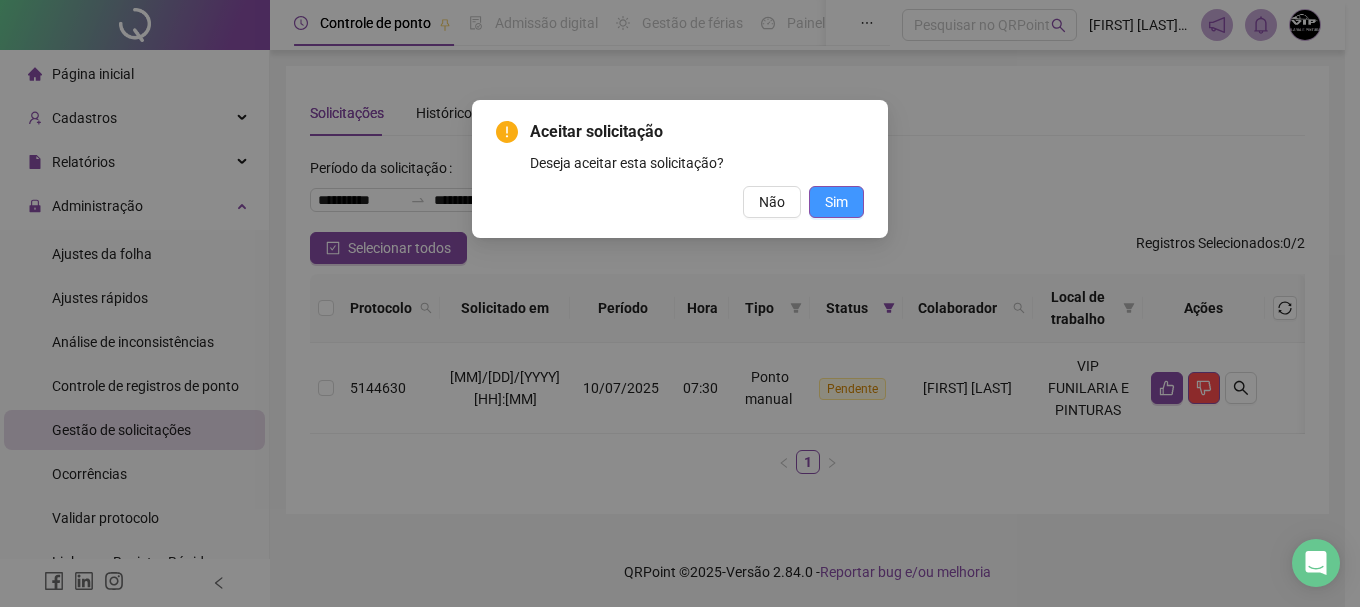click on "Sim" at bounding box center (836, 202) 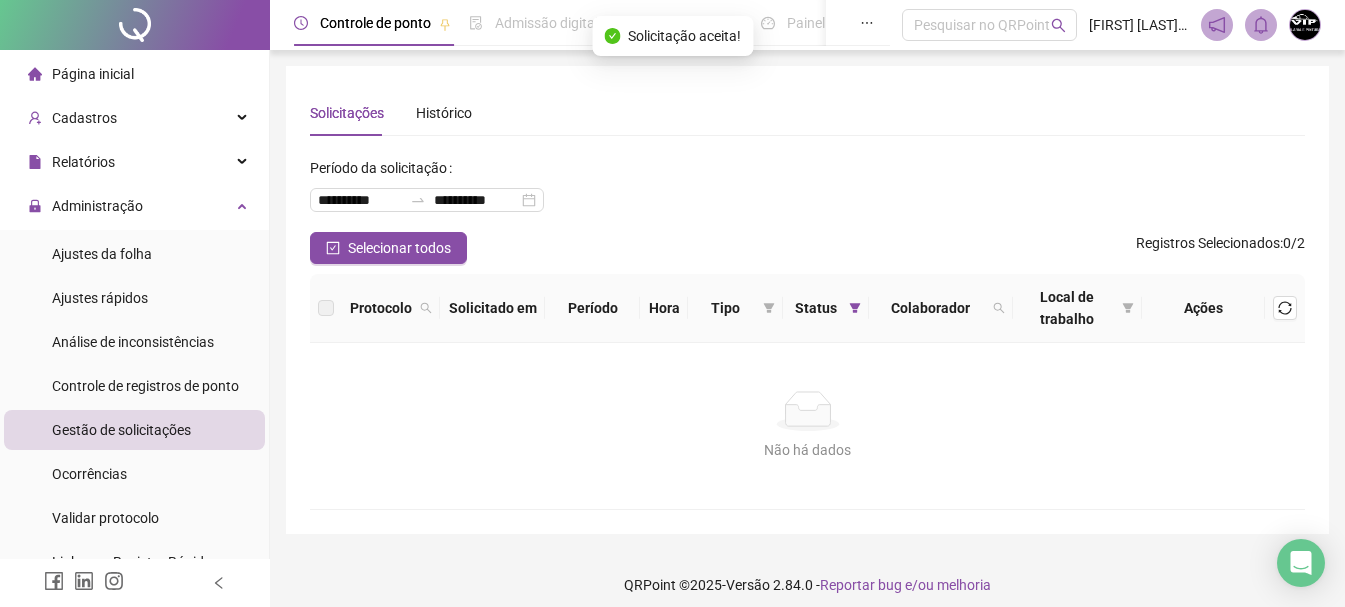 click on "Página inicial" at bounding box center (93, 74) 